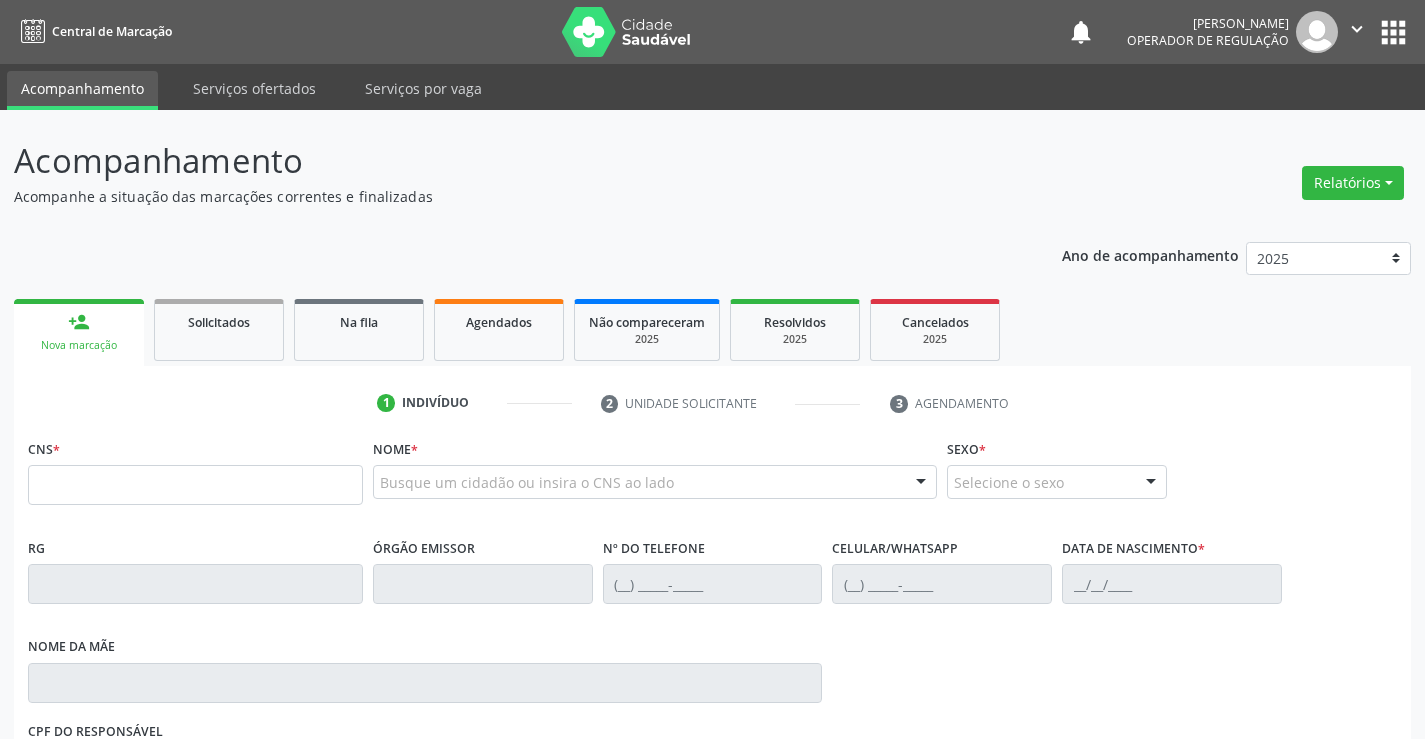 scroll, scrollTop: 0, scrollLeft: 0, axis: both 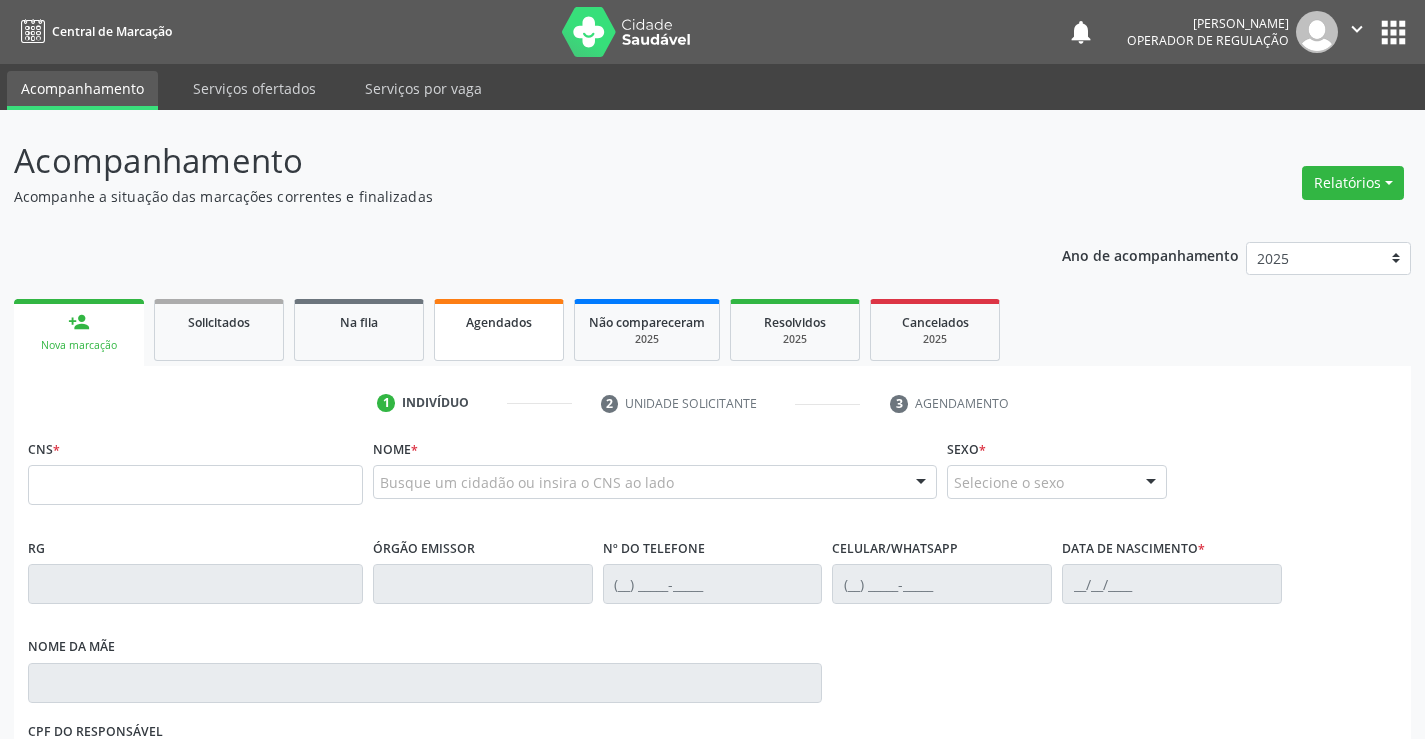 click on "Agendados" at bounding box center (499, 322) 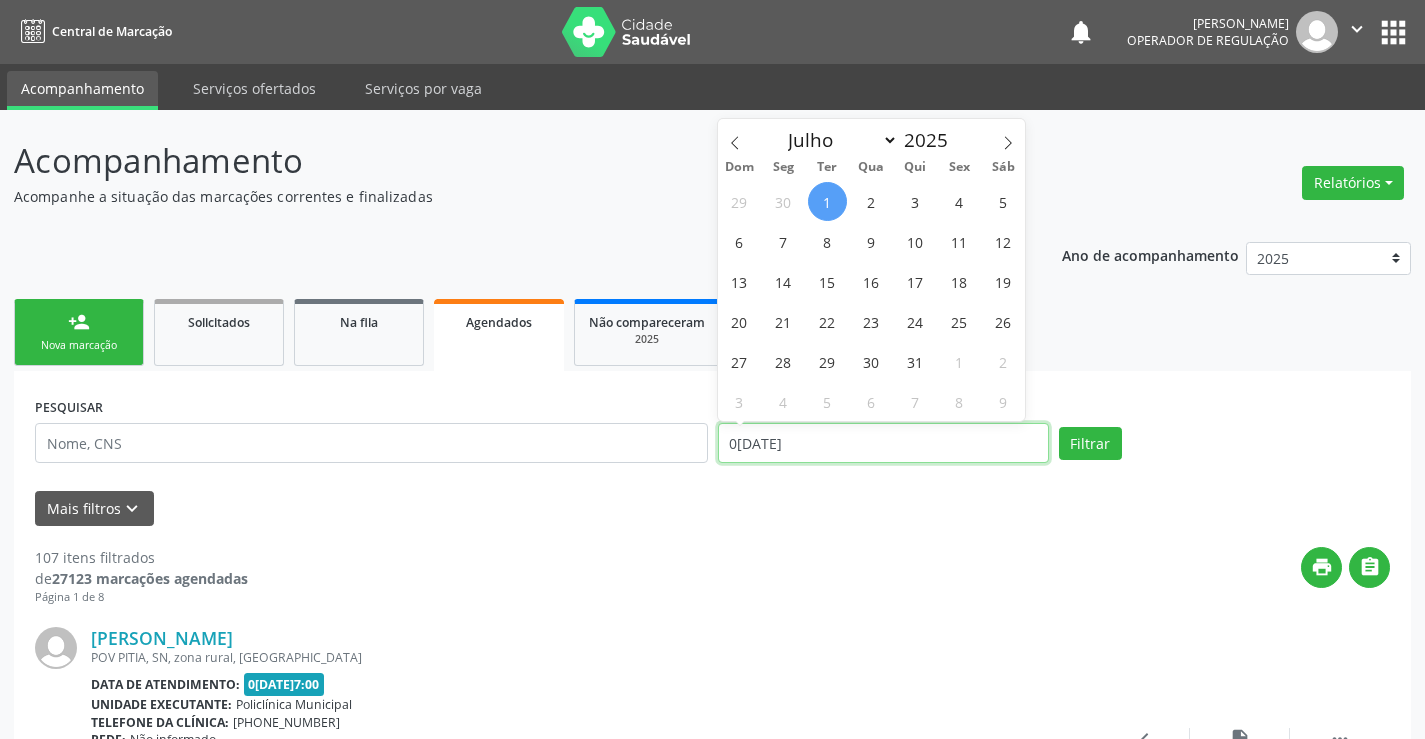drag, startPoint x: 827, startPoint y: 440, endPoint x: 651, endPoint y: 441, distance: 176.00284 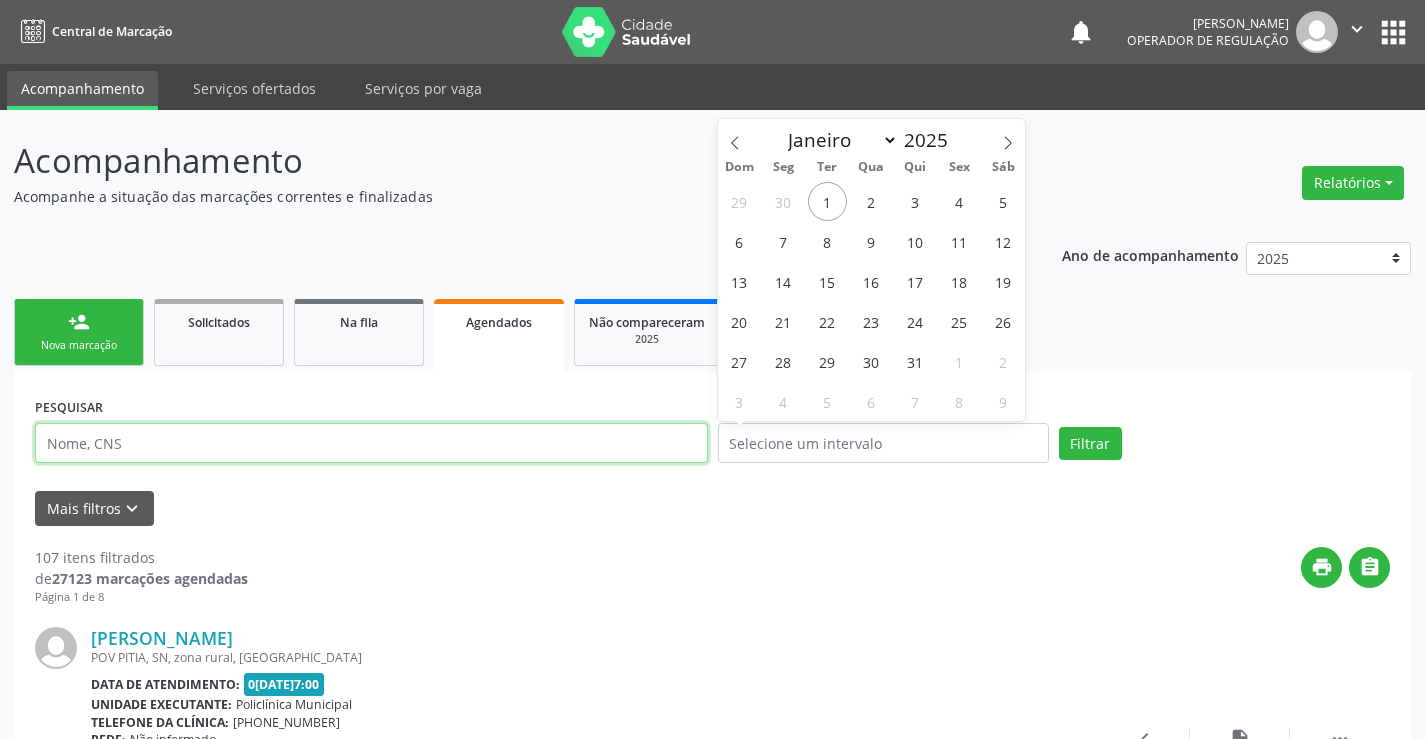 click at bounding box center [371, 443] 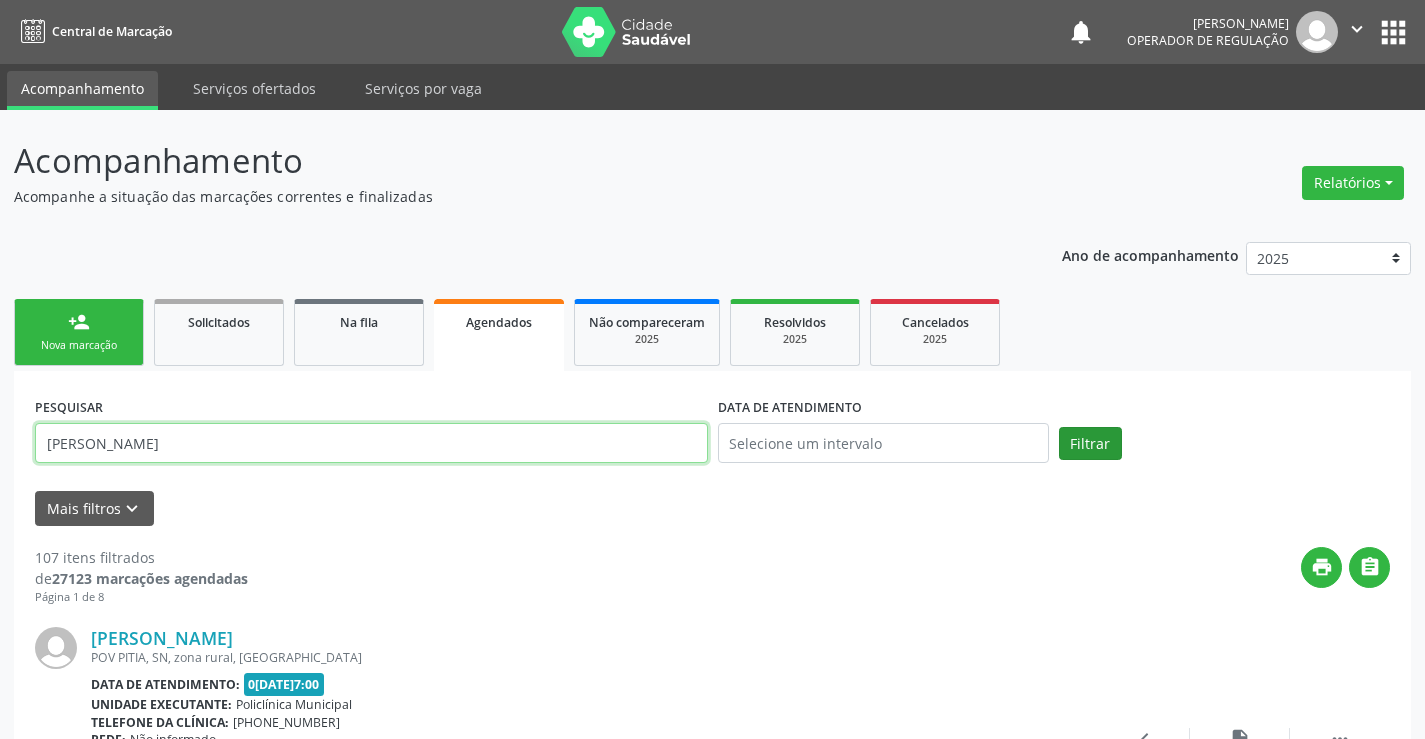 type on "[PERSON_NAME]" 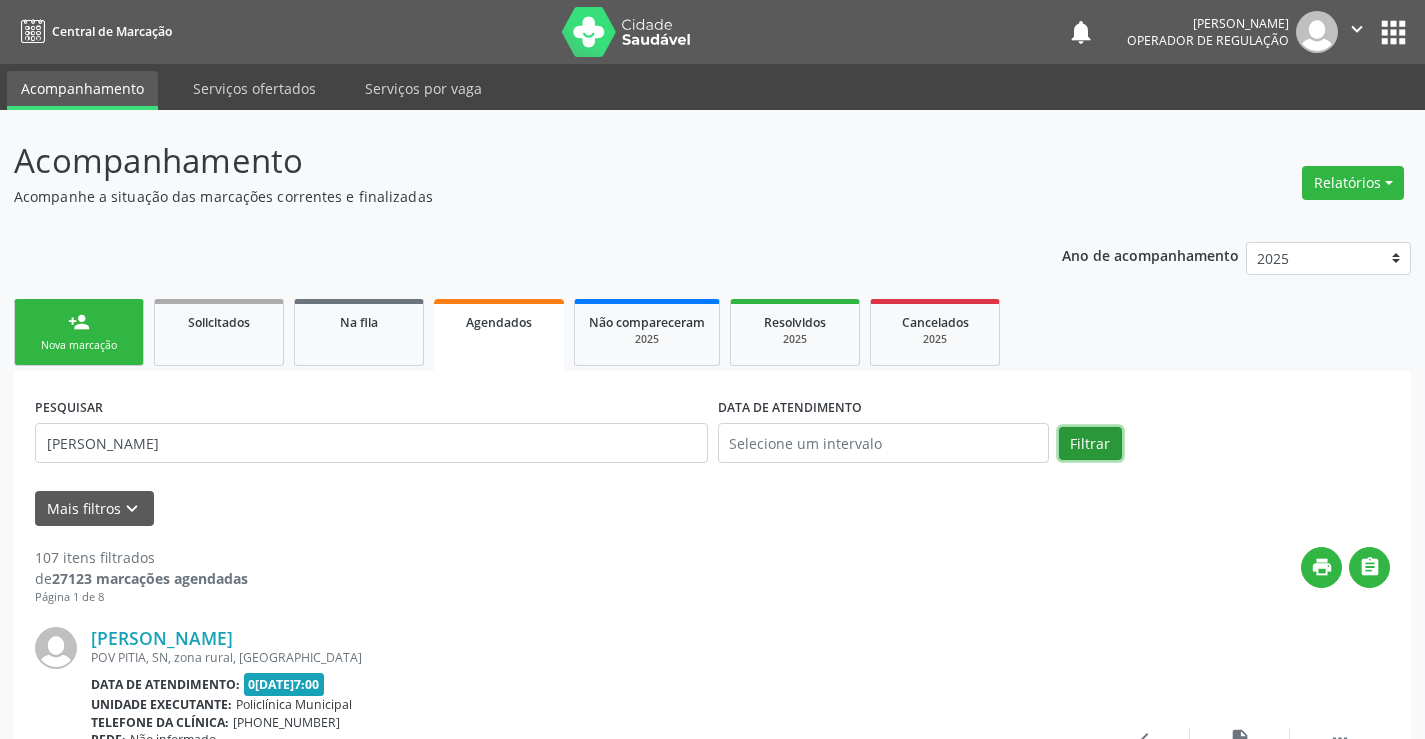 click on "Filtrar" at bounding box center (1090, 444) 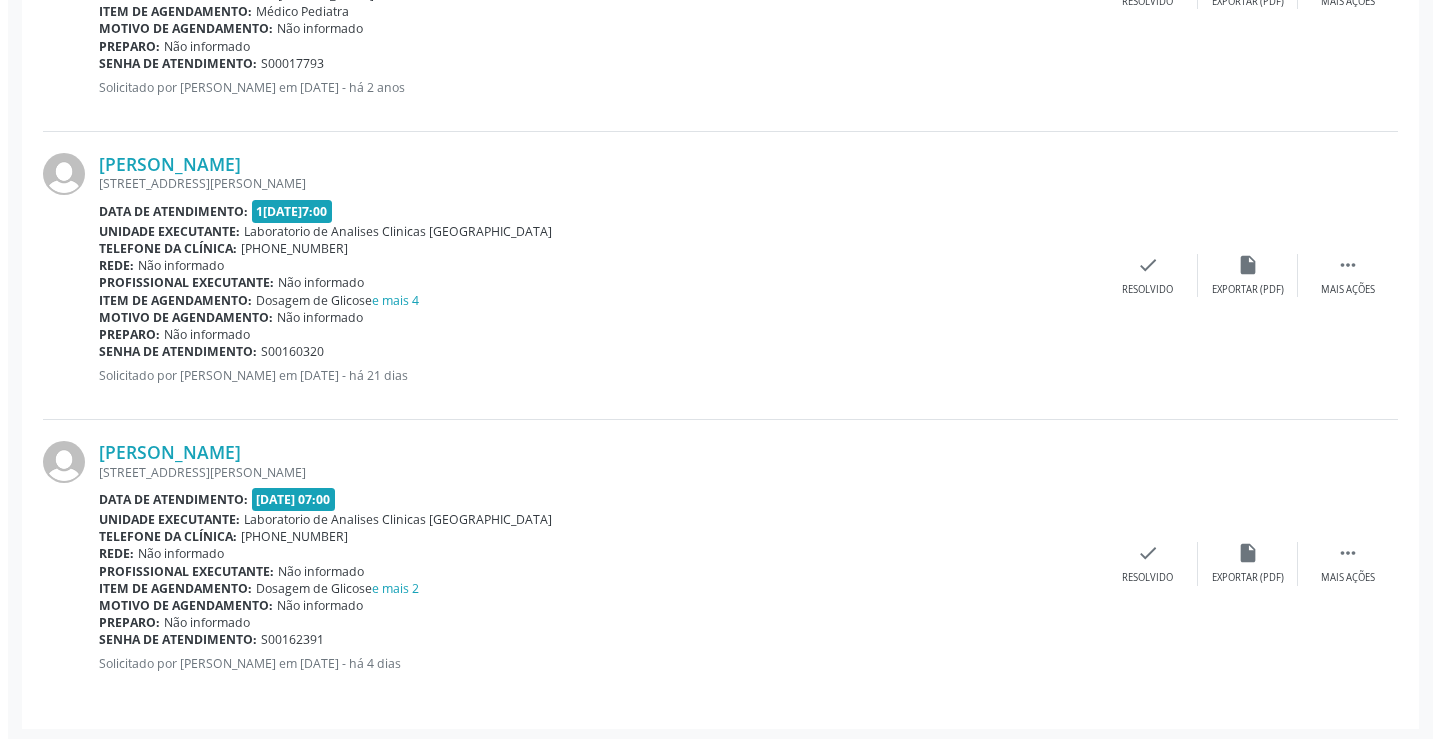 scroll, scrollTop: 1054, scrollLeft: 0, axis: vertical 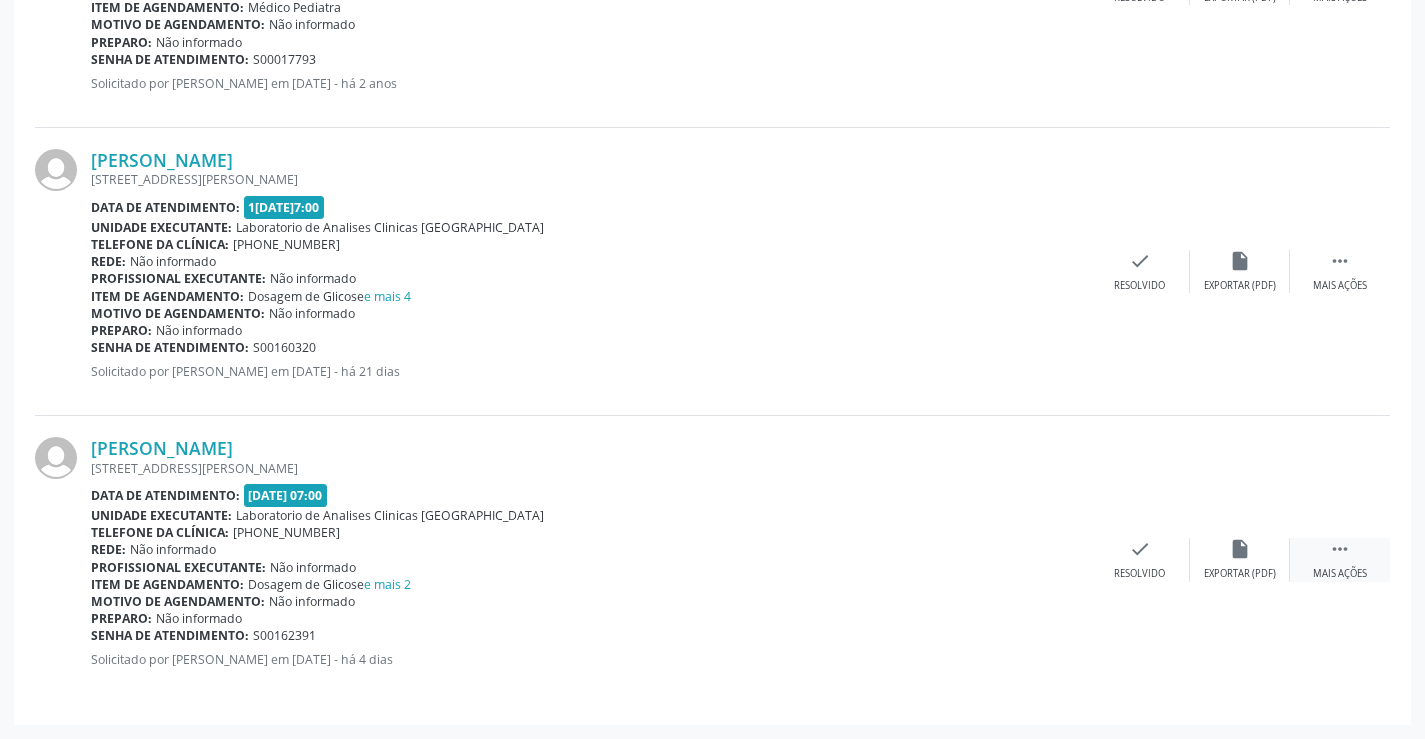 click on "" at bounding box center (1340, 549) 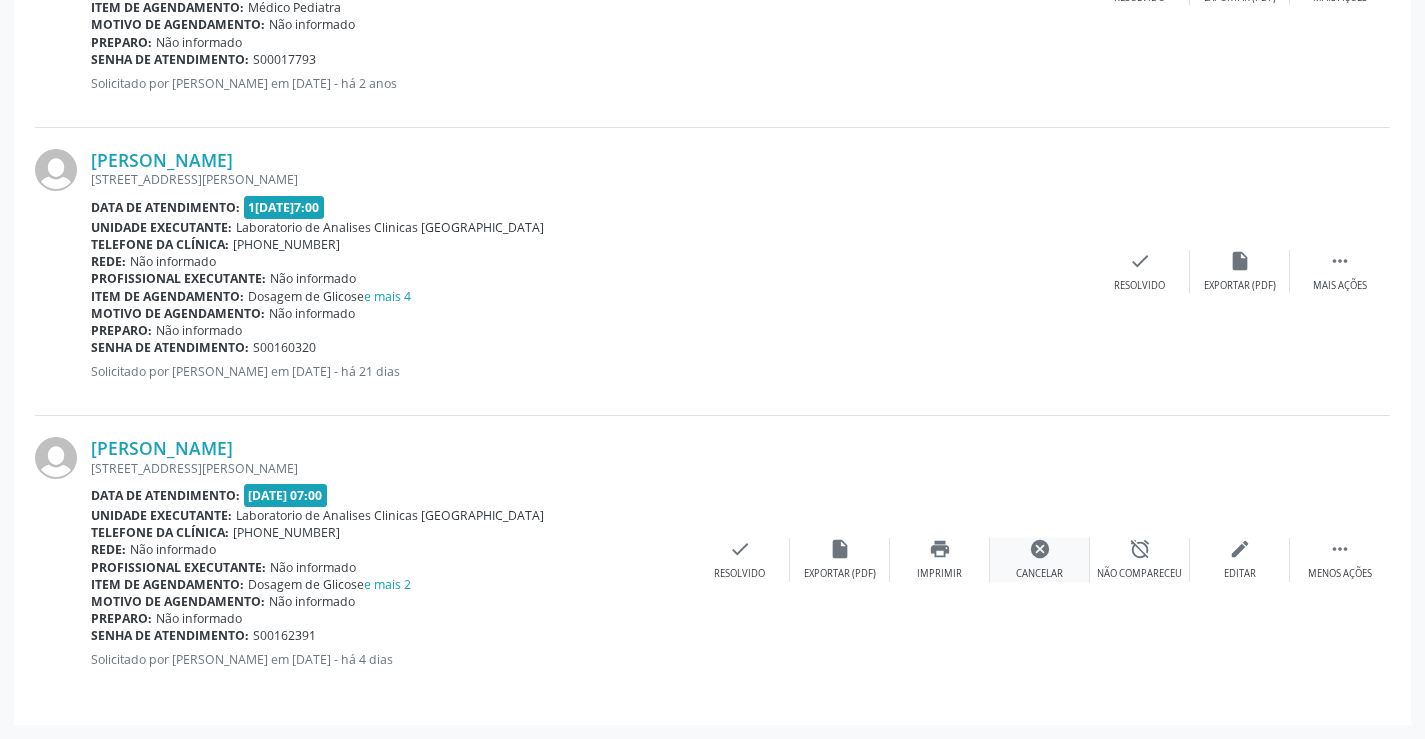 click on "cancel" at bounding box center [1040, 549] 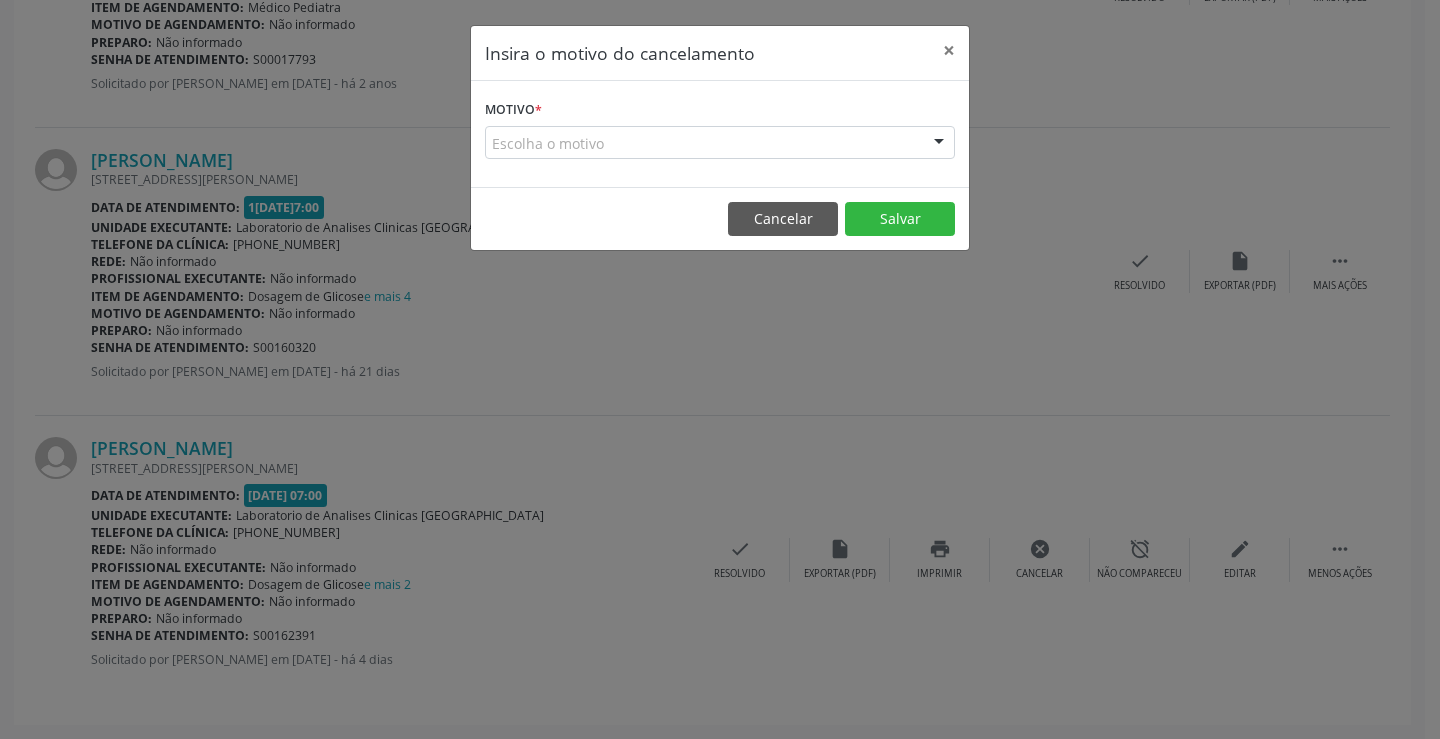 click on "Escolha o motivo" at bounding box center [720, 143] 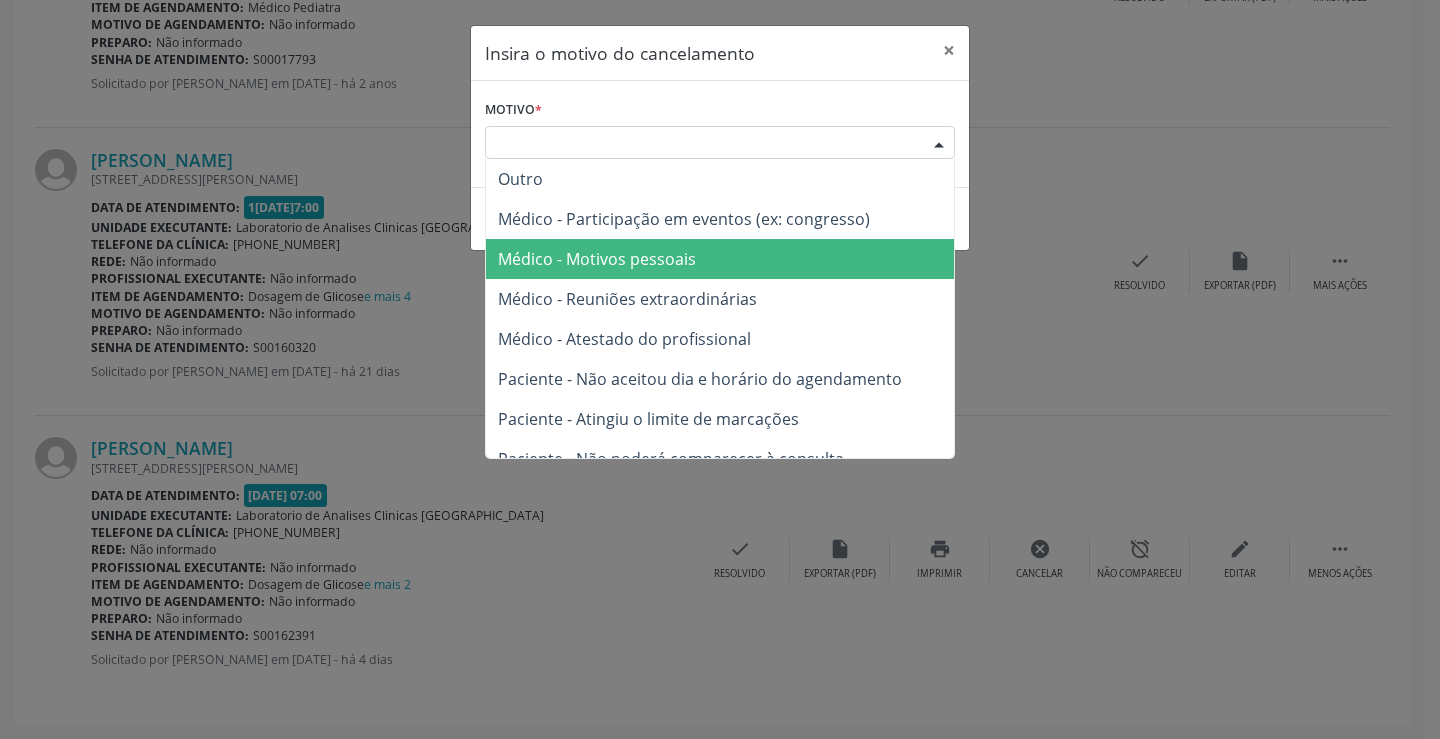click on "Médico - Motivos pessoais" at bounding box center [597, 259] 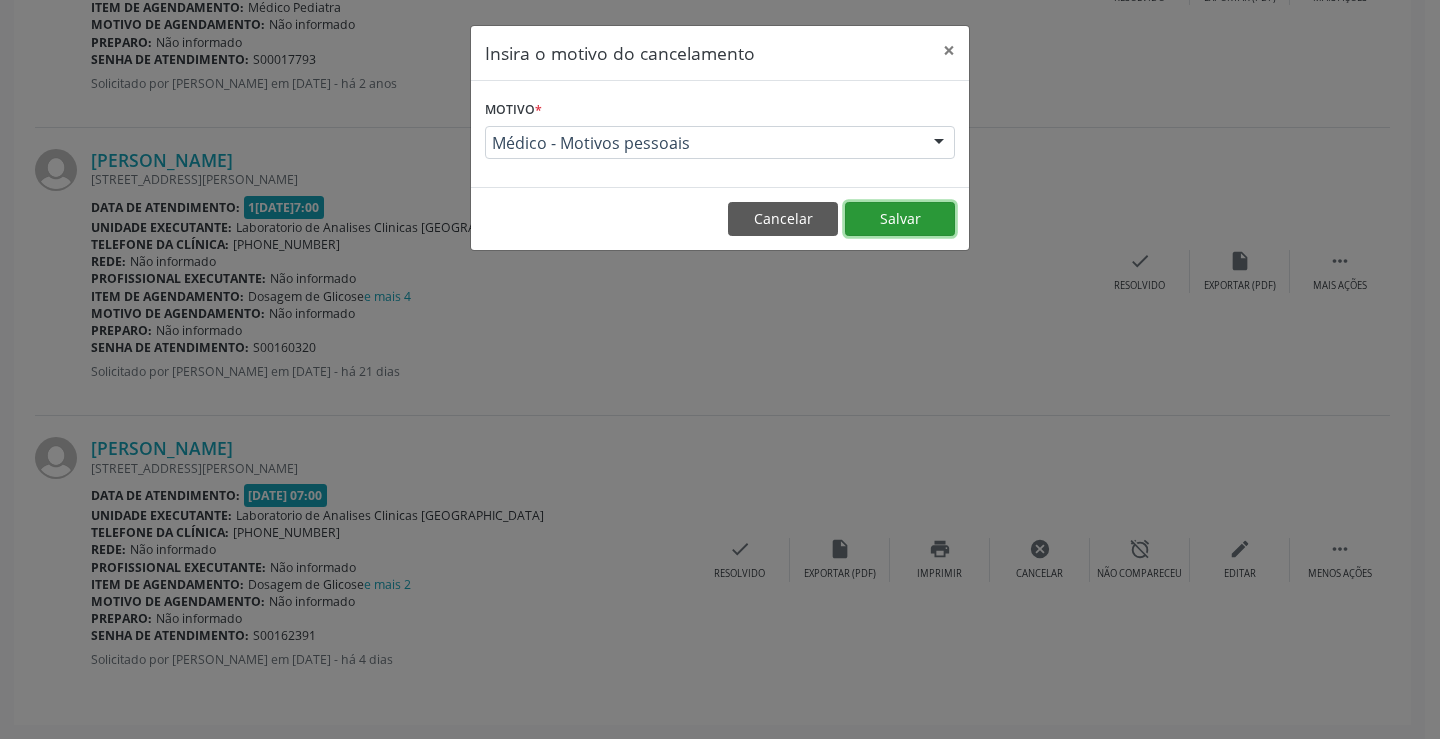 click on "Salvar" at bounding box center [900, 219] 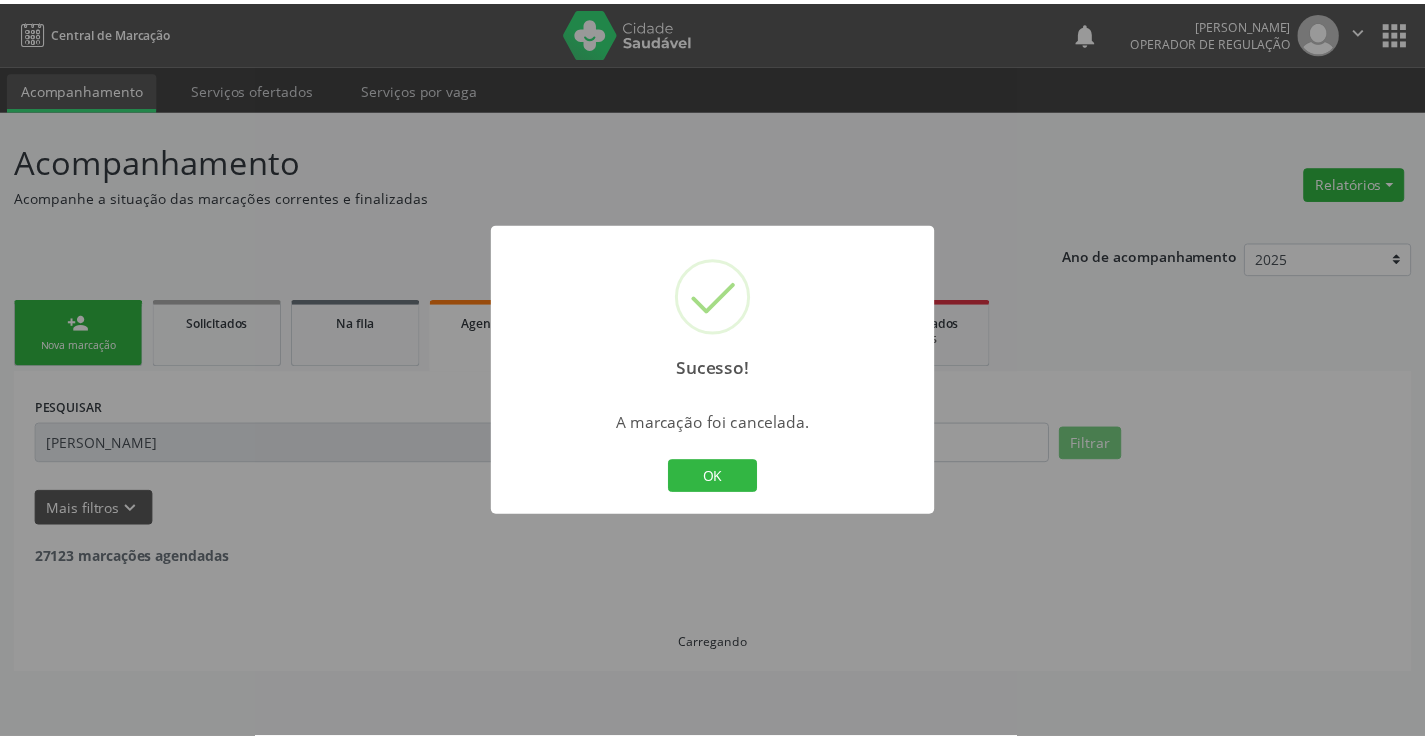 scroll, scrollTop: 0, scrollLeft: 0, axis: both 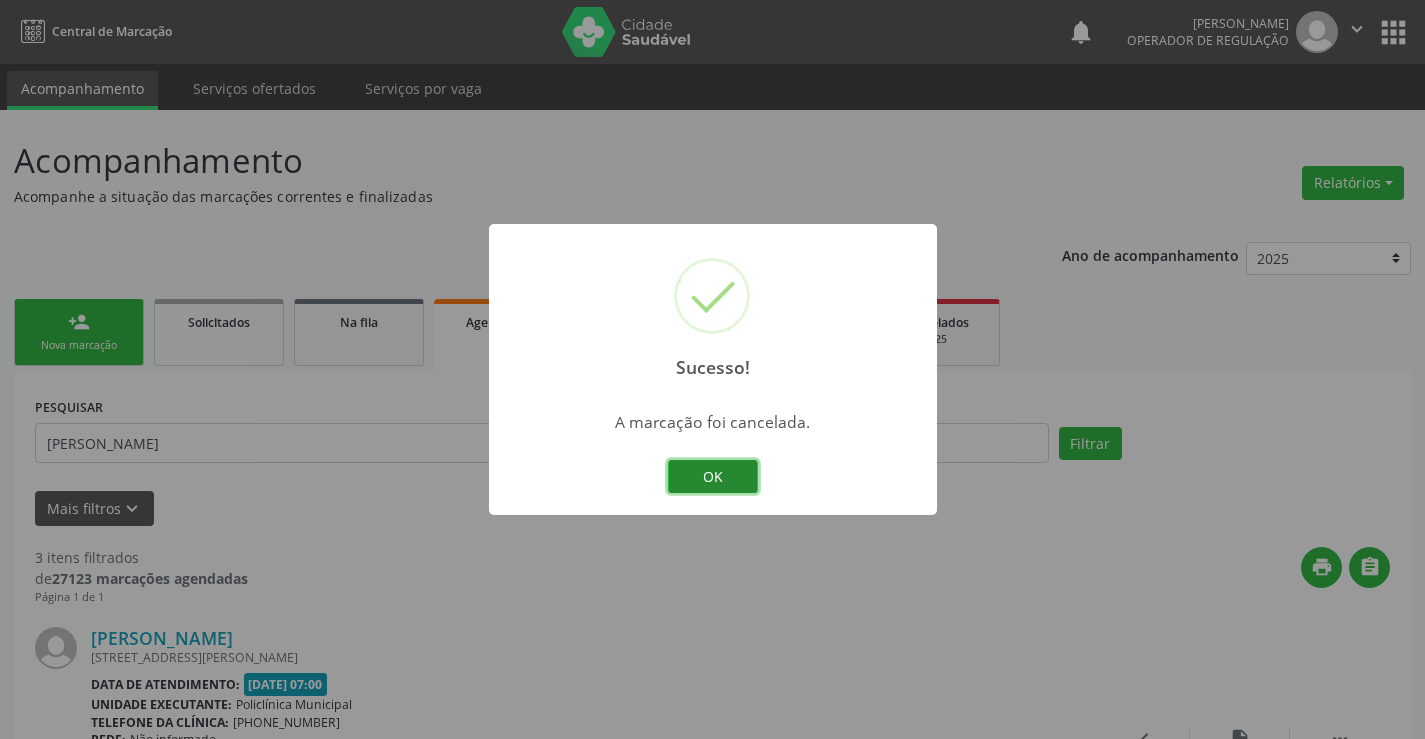 click on "OK" at bounding box center (713, 477) 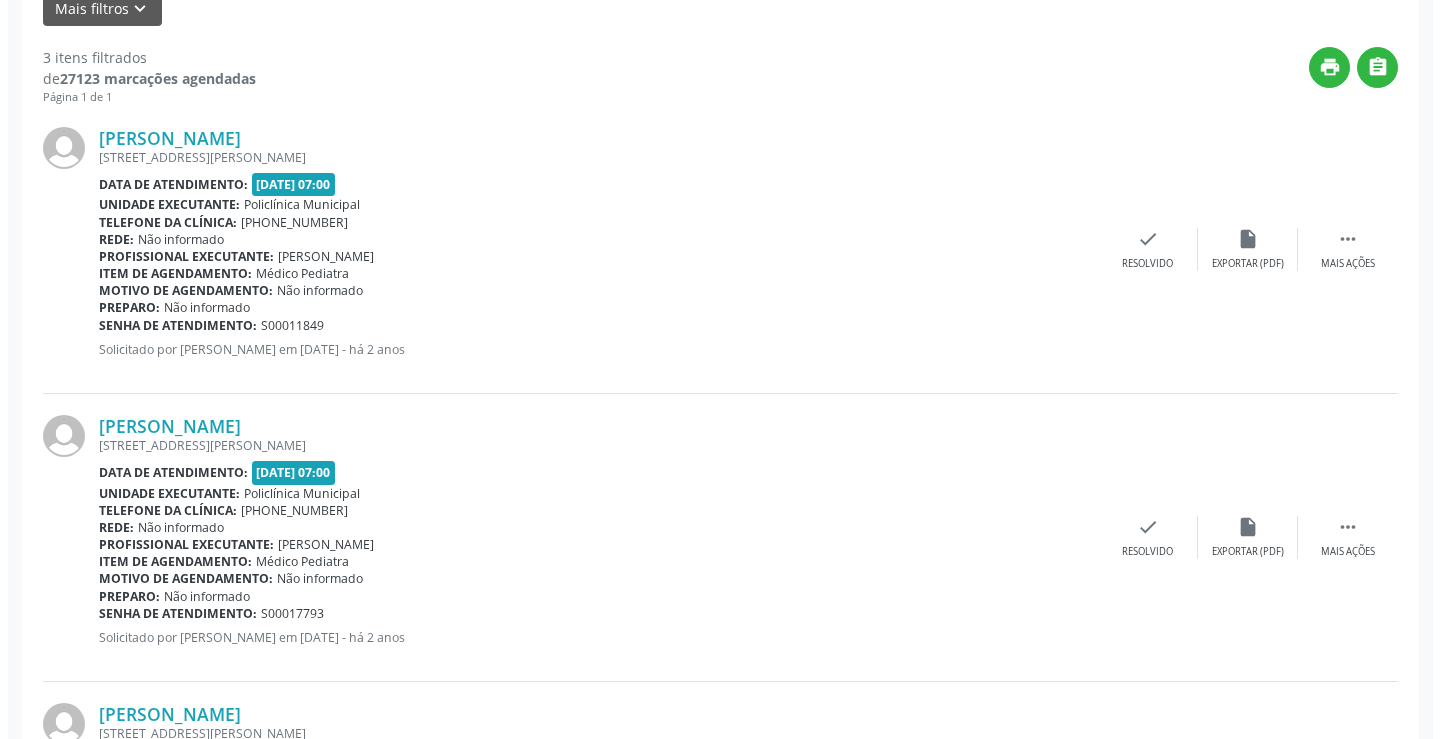 scroll, scrollTop: 765, scrollLeft: 0, axis: vertical 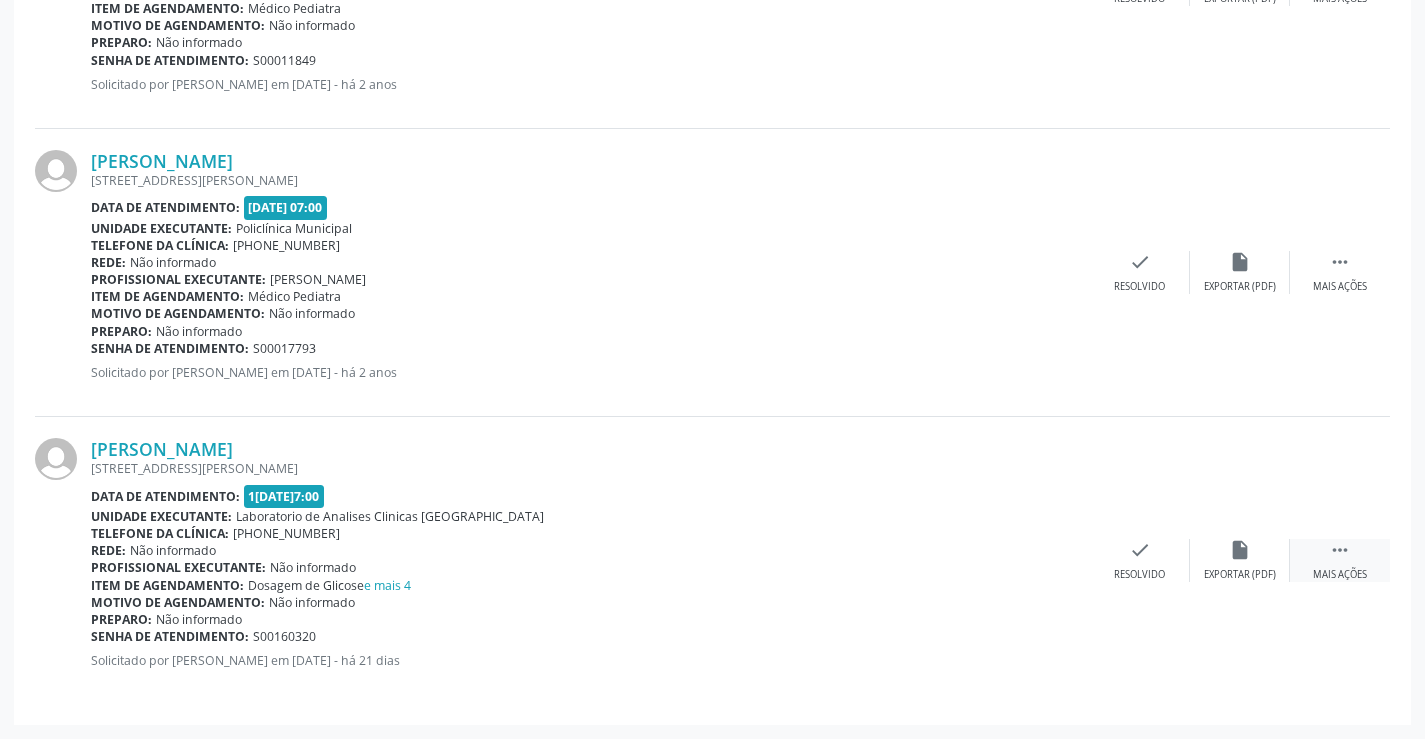 click on "
Mais ações" at bounding box center [1340, 560] 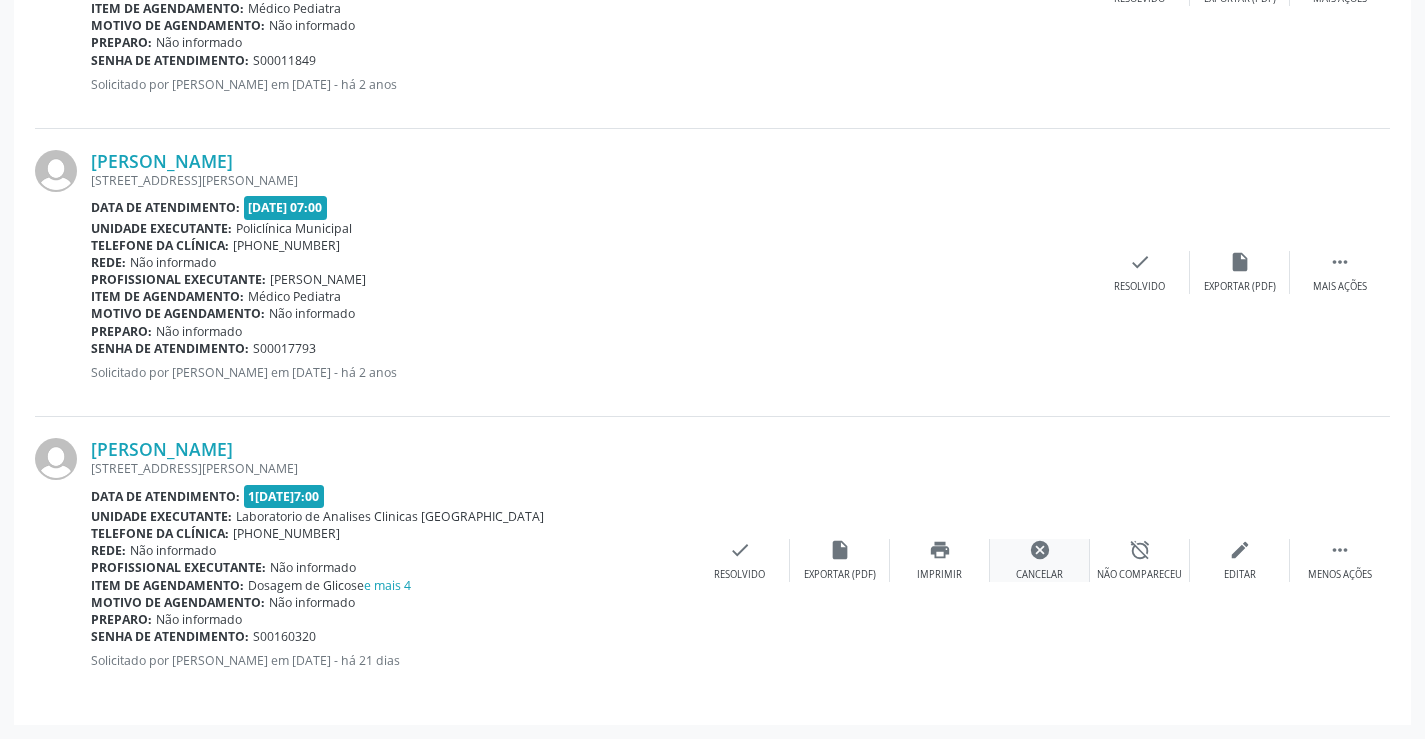 click on "cancel" at bounding box center (1040, 550) 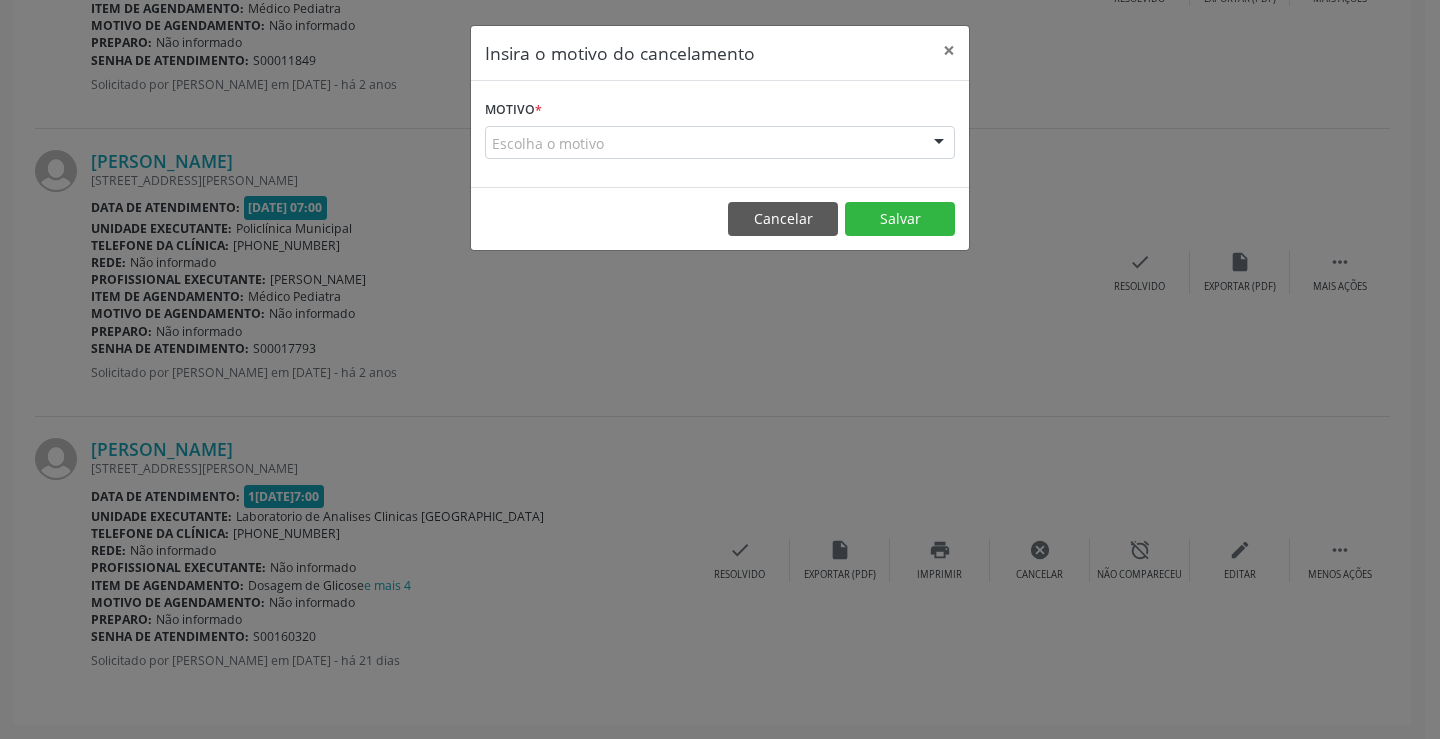 click on "Escolha o motivo" at bounding box center [720, 143] 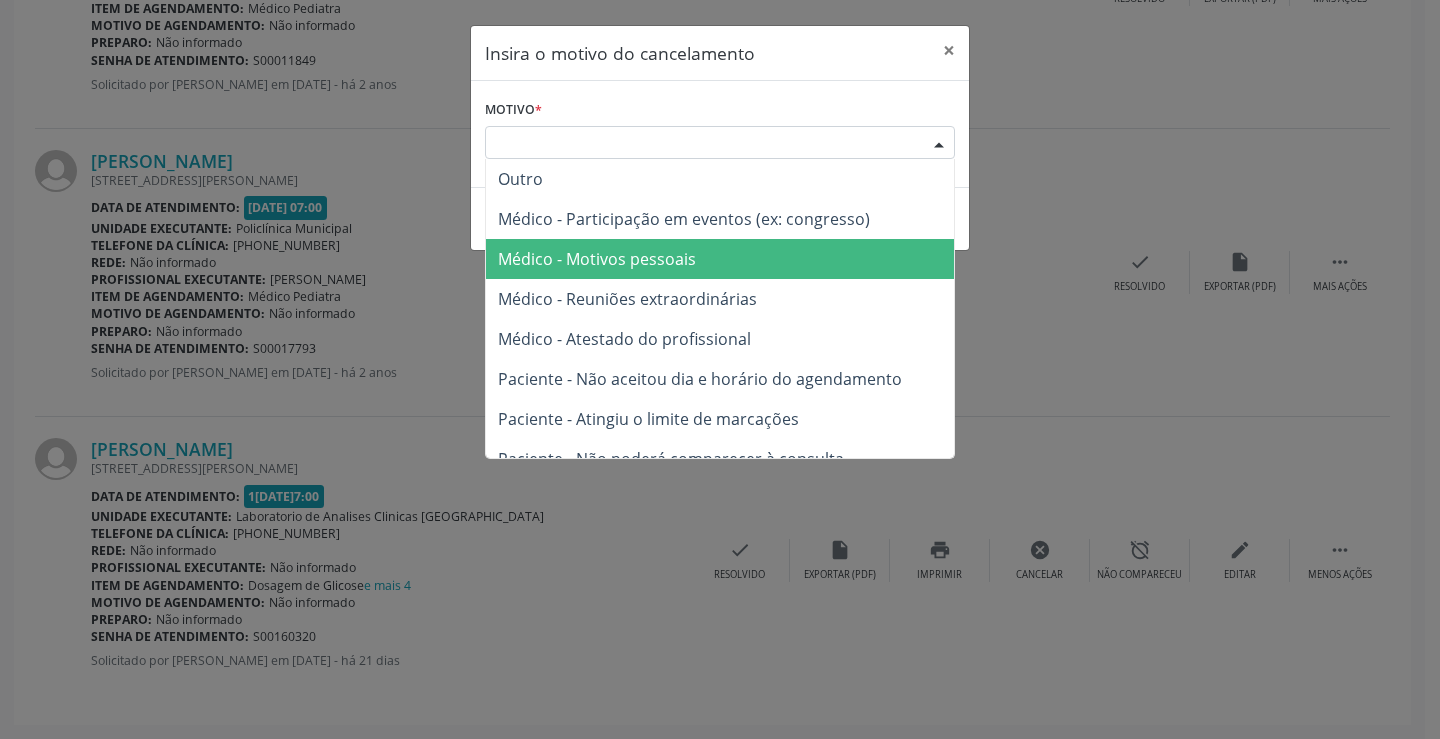 click on "Médico - Motivos pessoais" at bounding box center (597, 259) 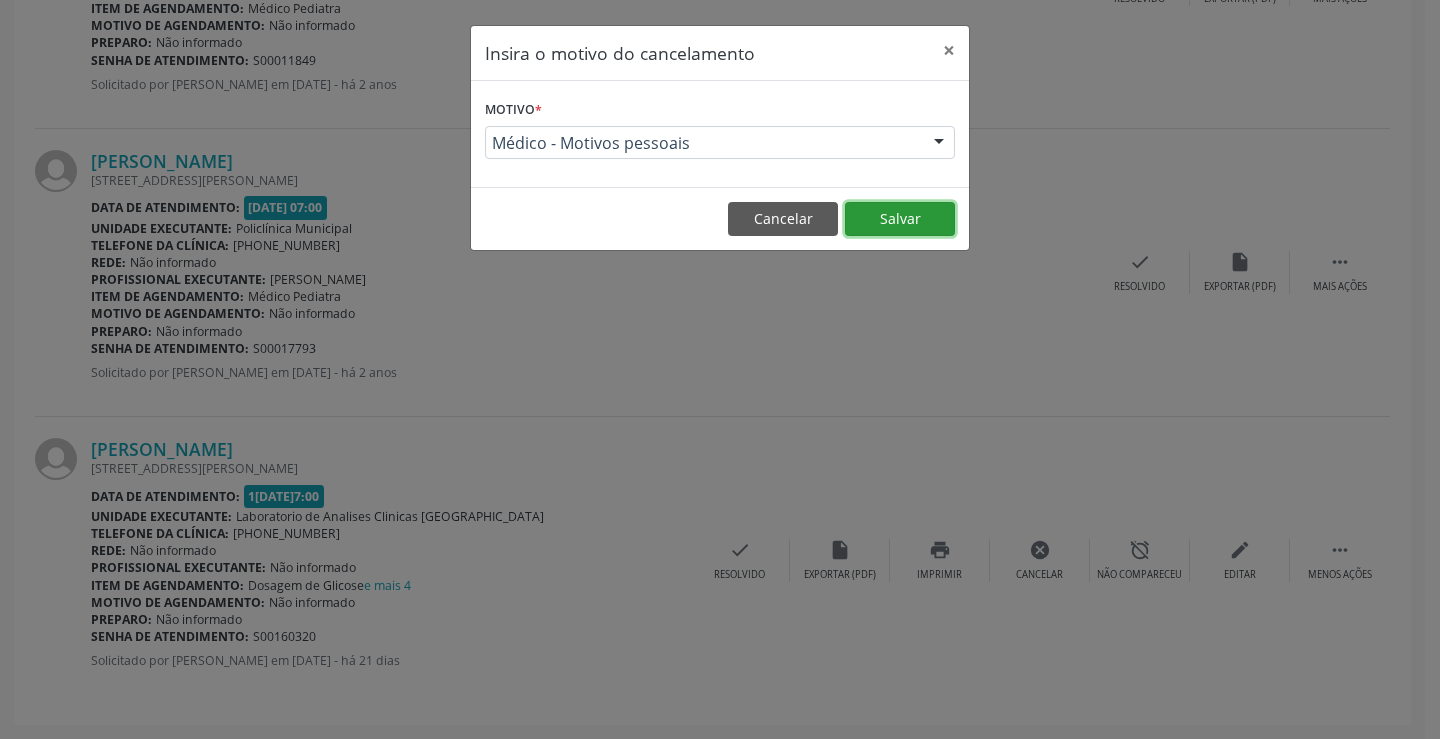 click on "Salvar" at bounding box center [900, 219] 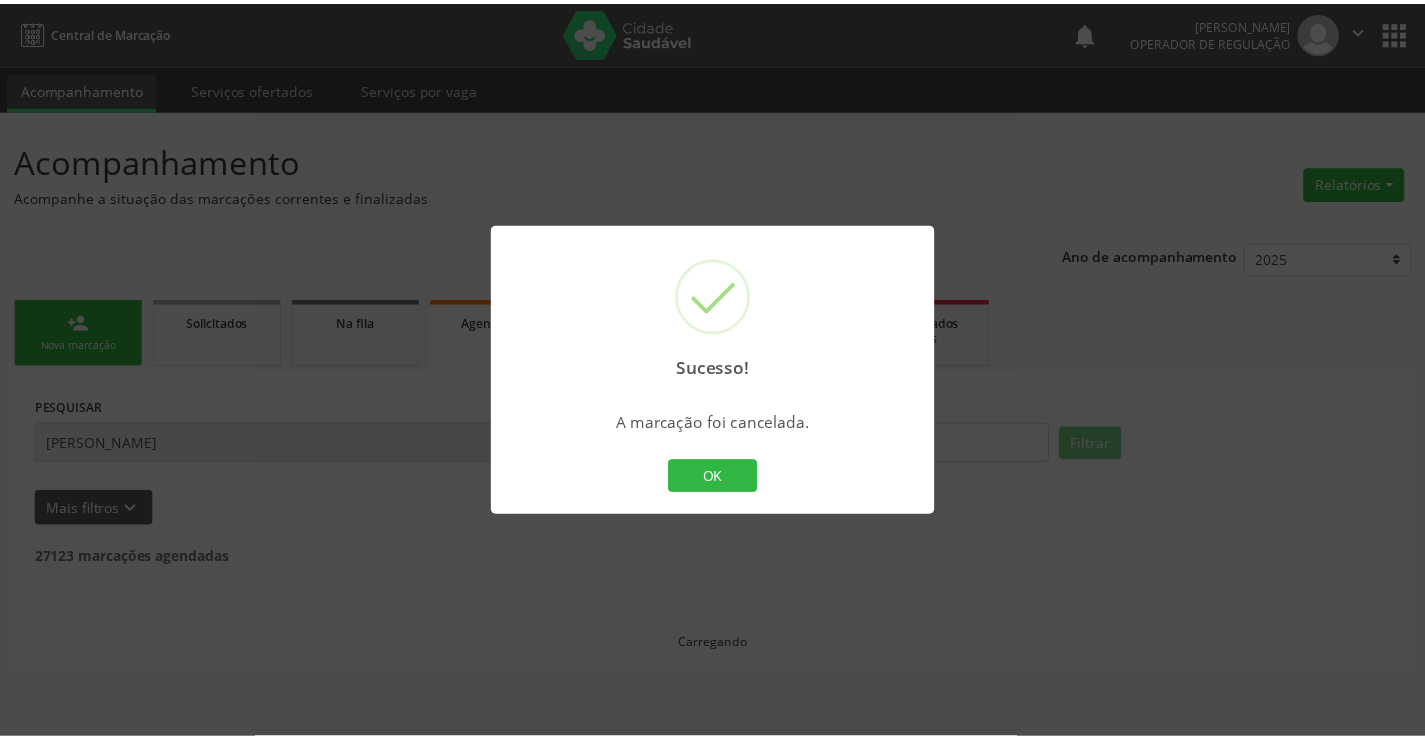 scroll, scrollTop: 0, scrollLeft: 0, axis: both 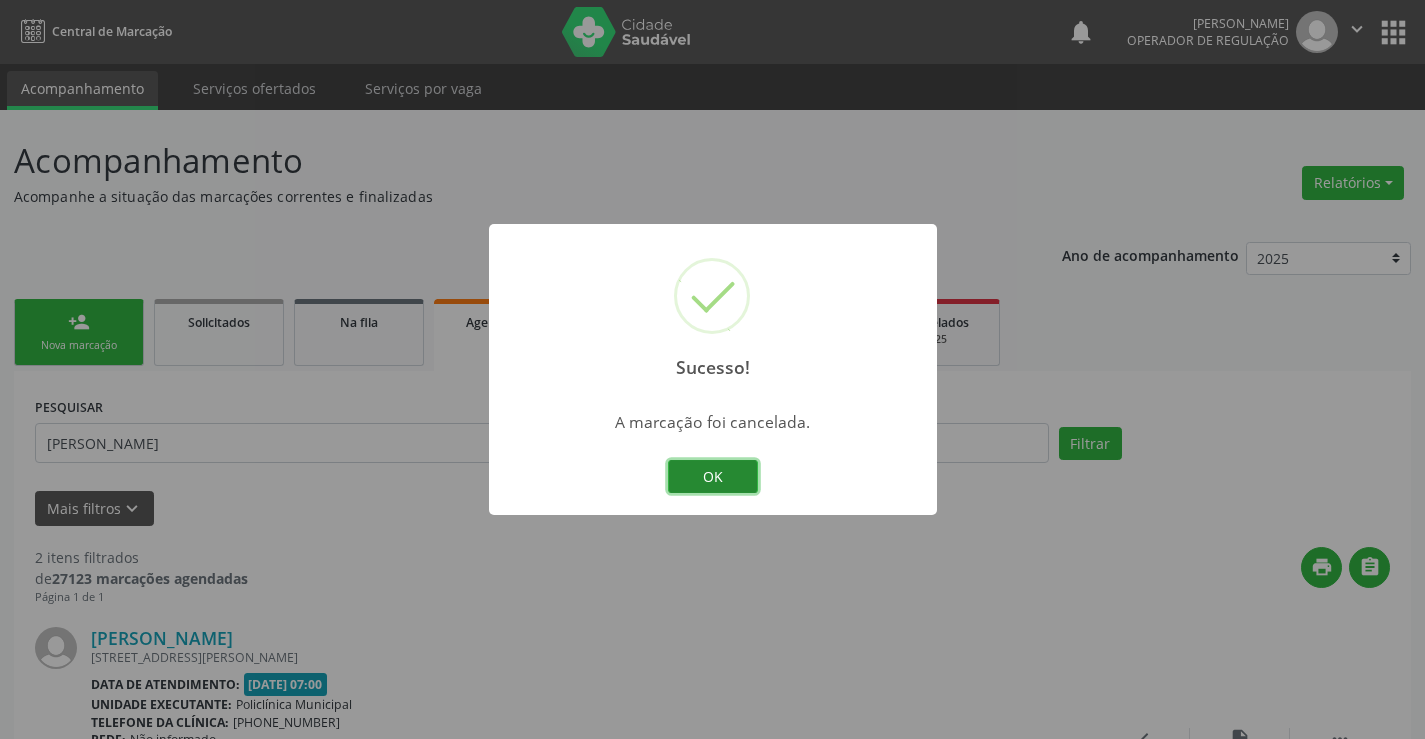 click on "OK" at bounding box center (713, 477) 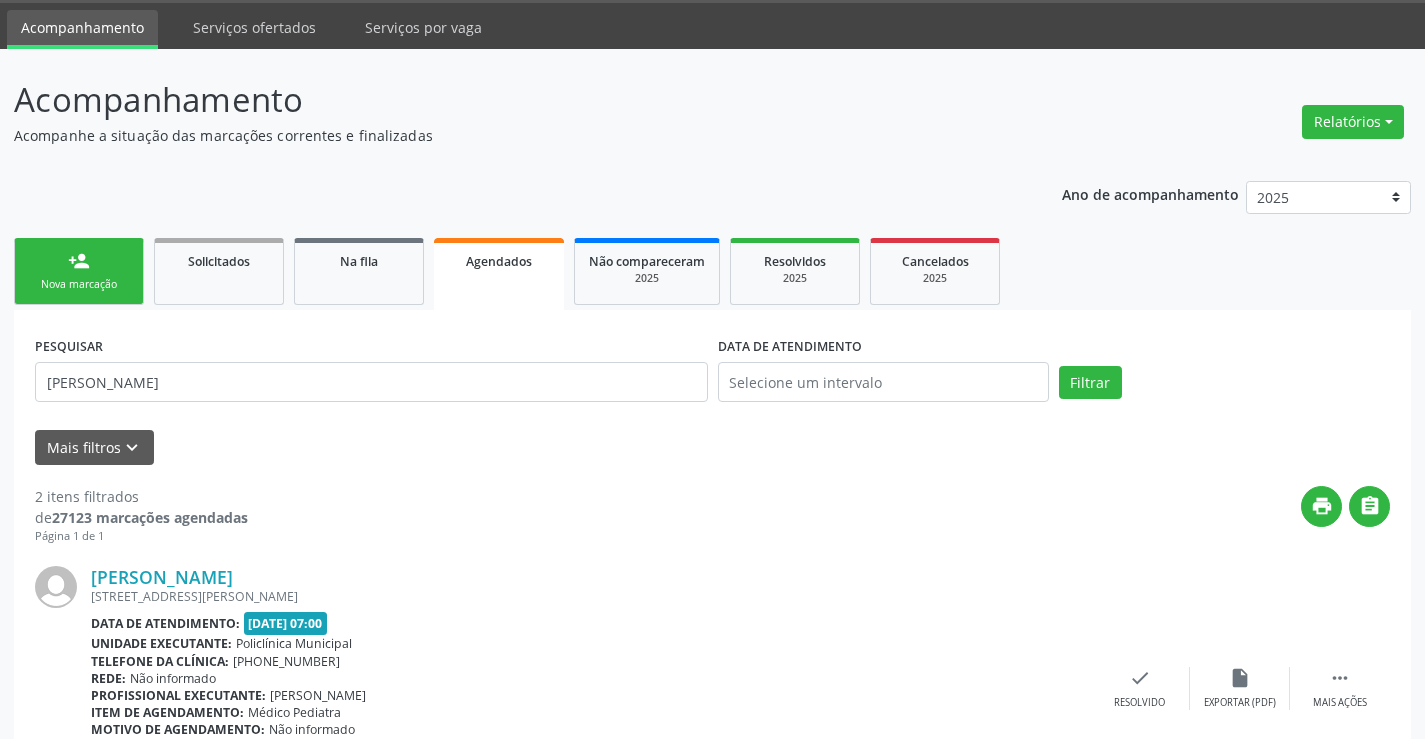 scroll, scrollTop: 0, scrollLeft: 0, axis: both 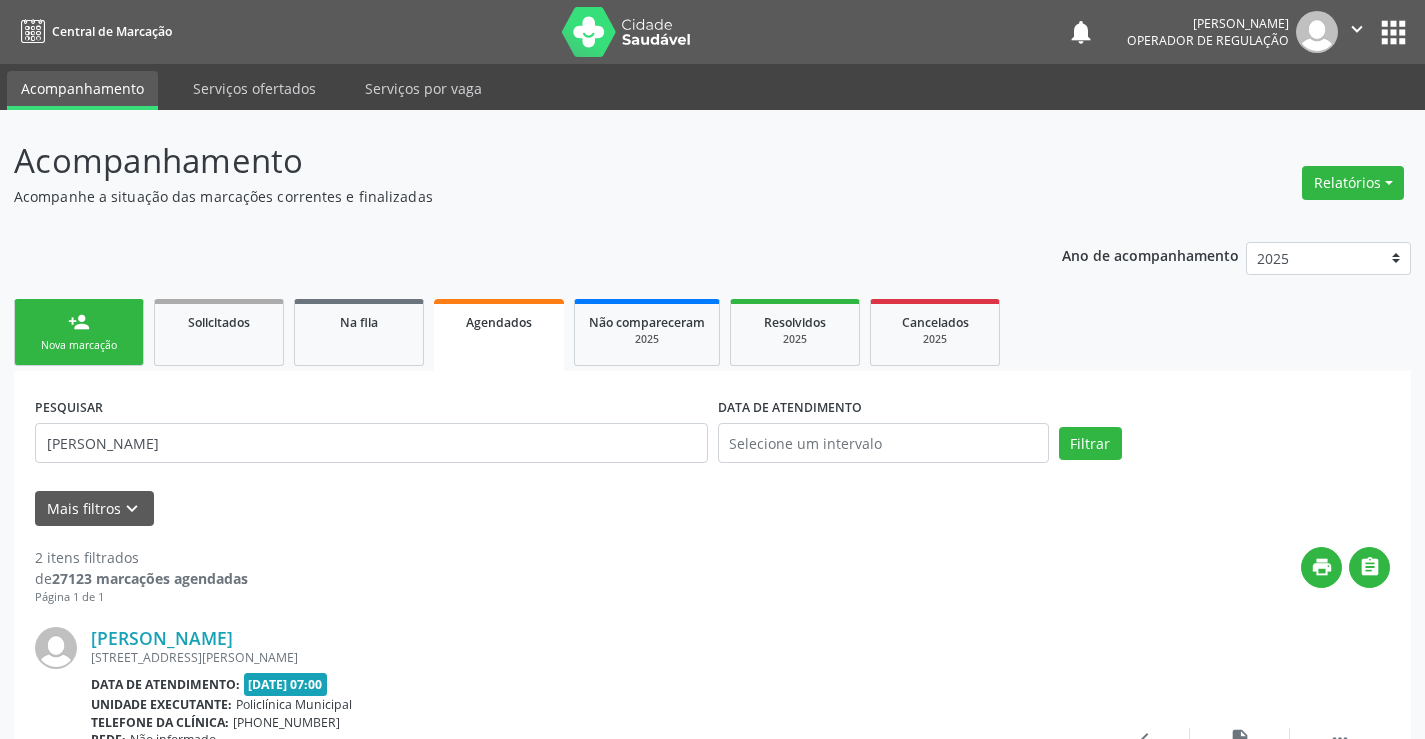 click on "person_add
Nova marcação" at bounding box center (79, 332) 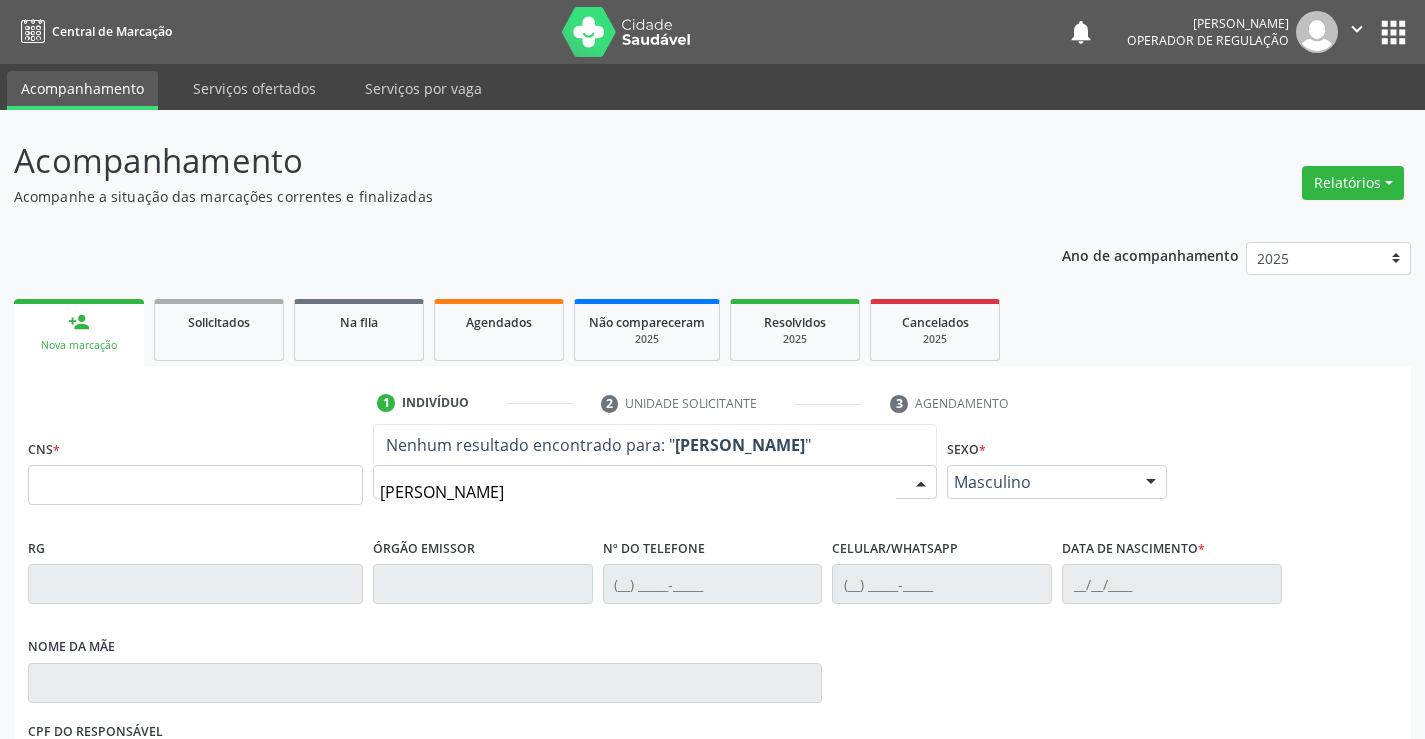 type on "[PERSON_NAME]" 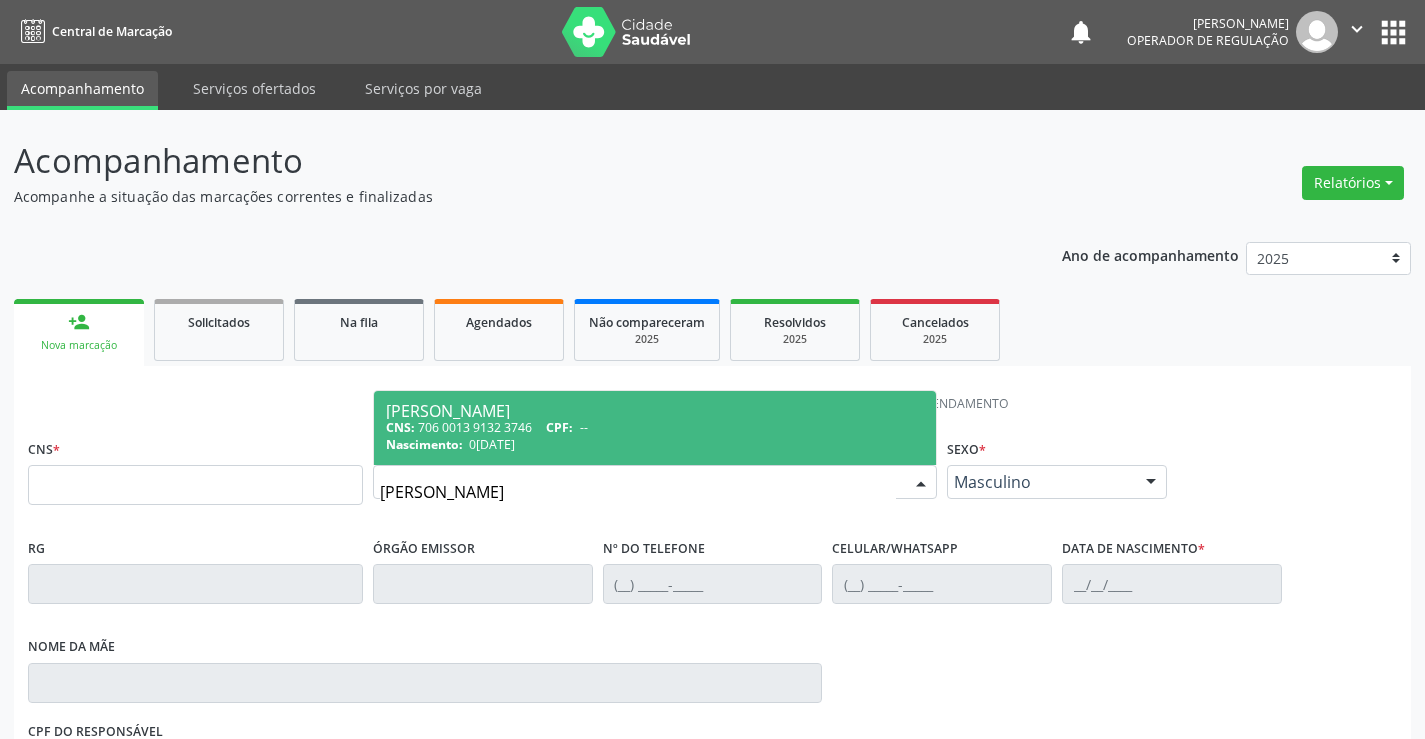 click on "CNS:
706 0013 9132 3746
CPF:    --" at bounding box center [655, 427] 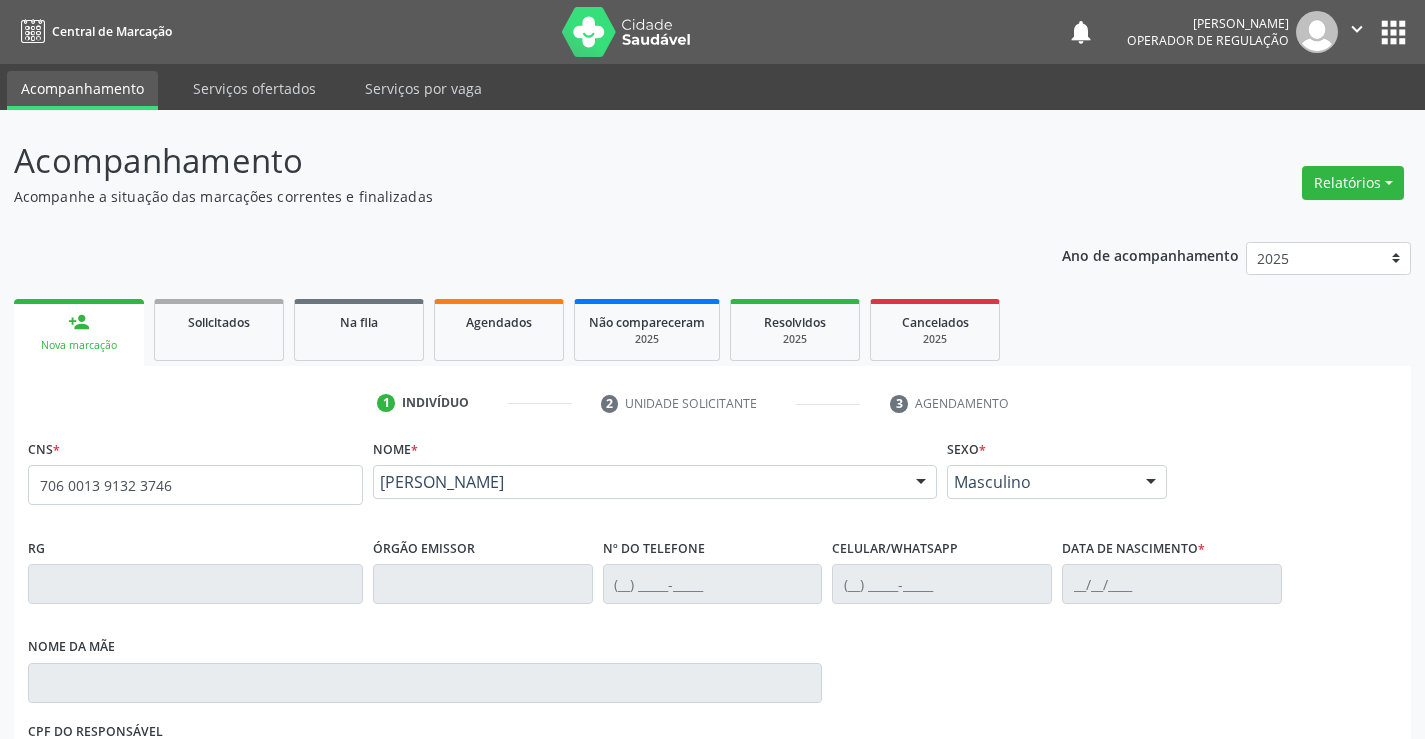type on "706 0013 9132 3746" 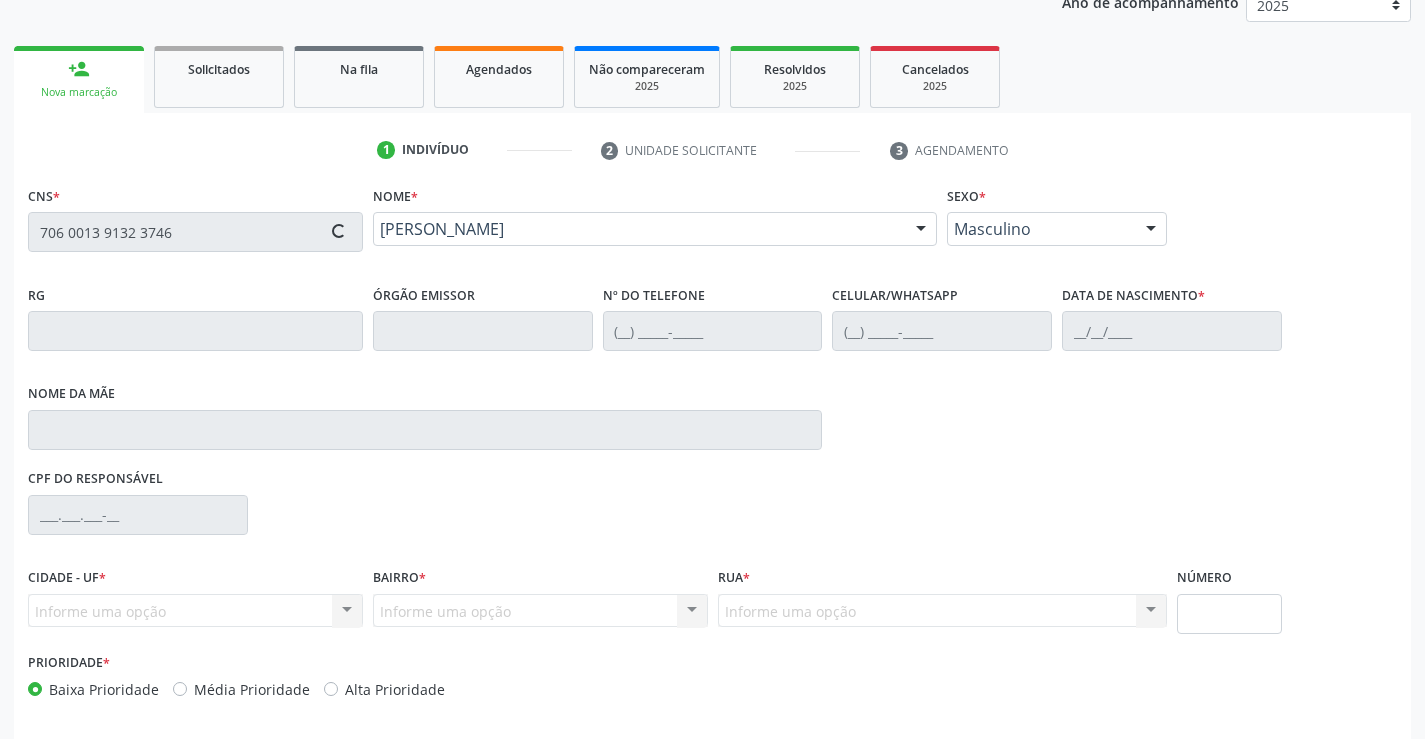 type on "007710361" 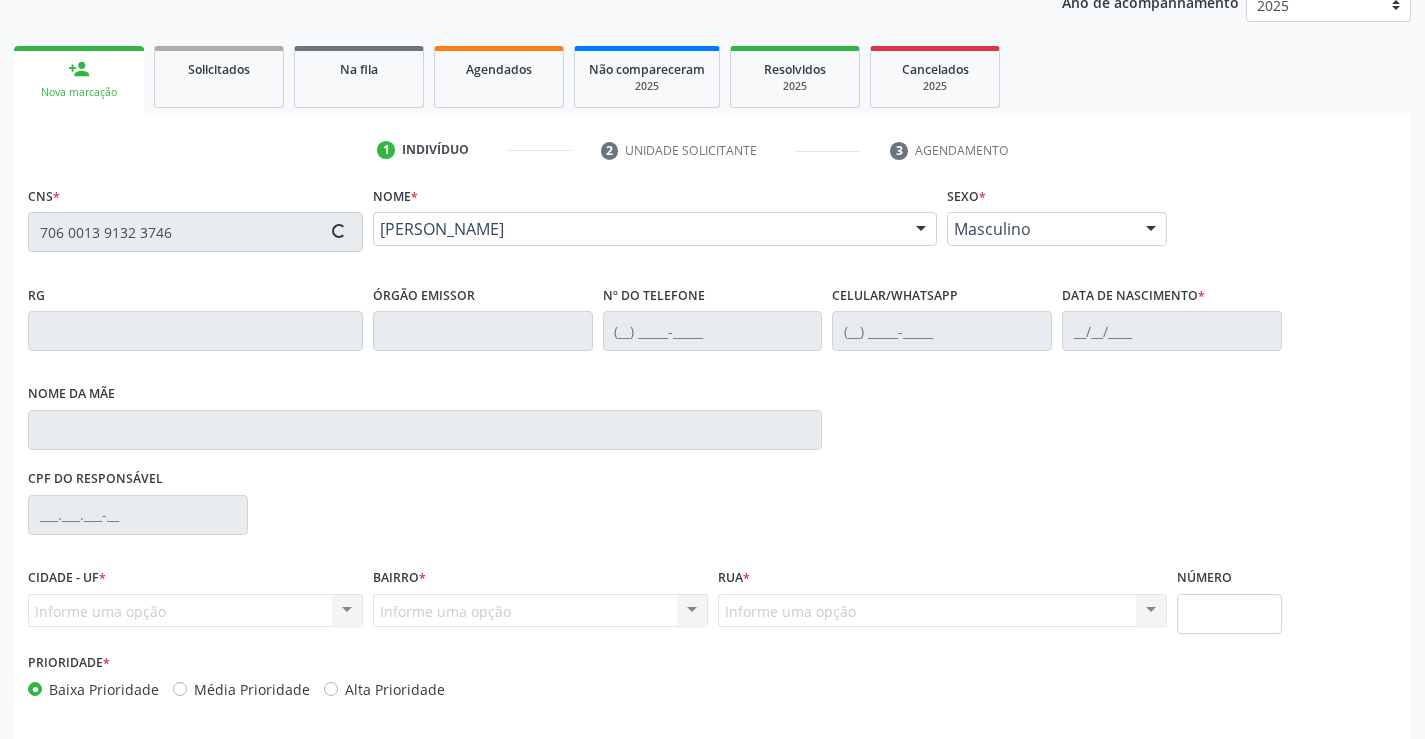 type on "[PHONE_NUMBER]" 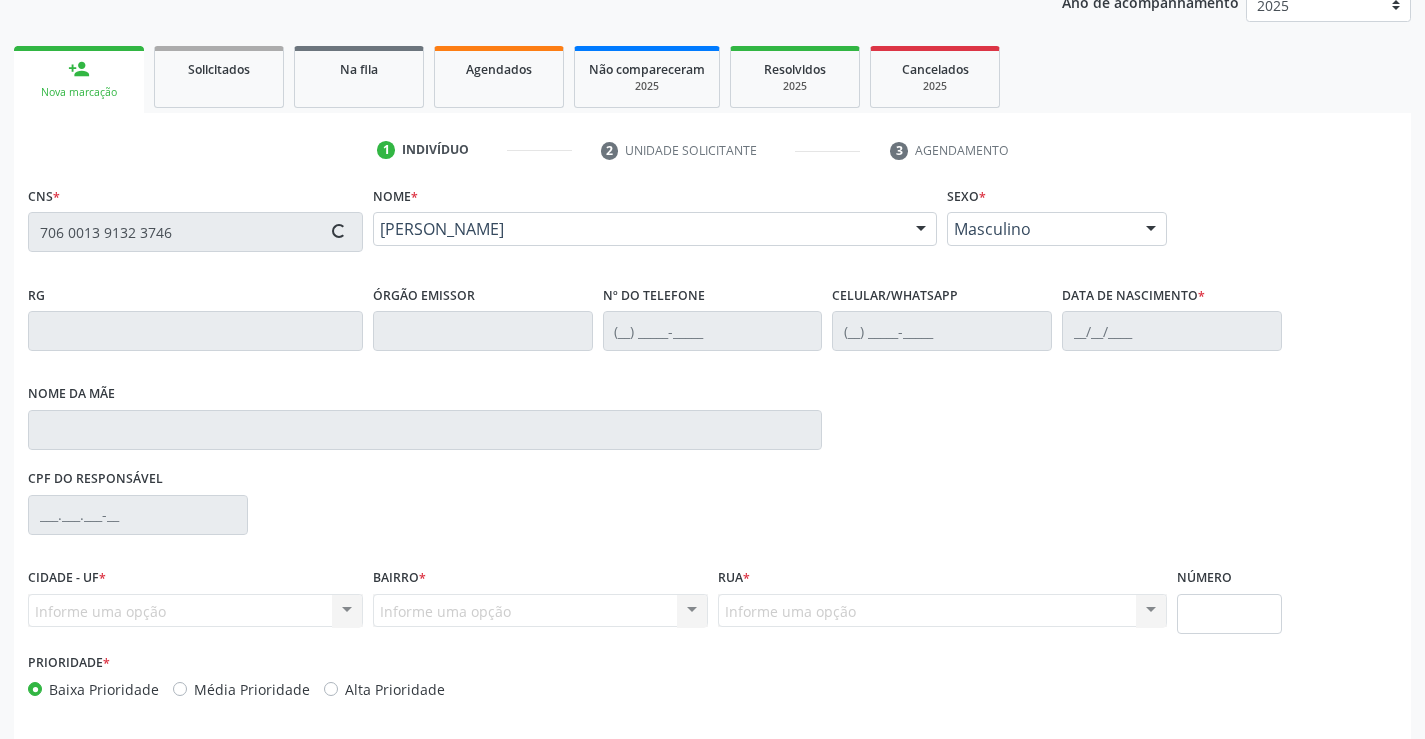 type on "[PHONE_NUMBER]" 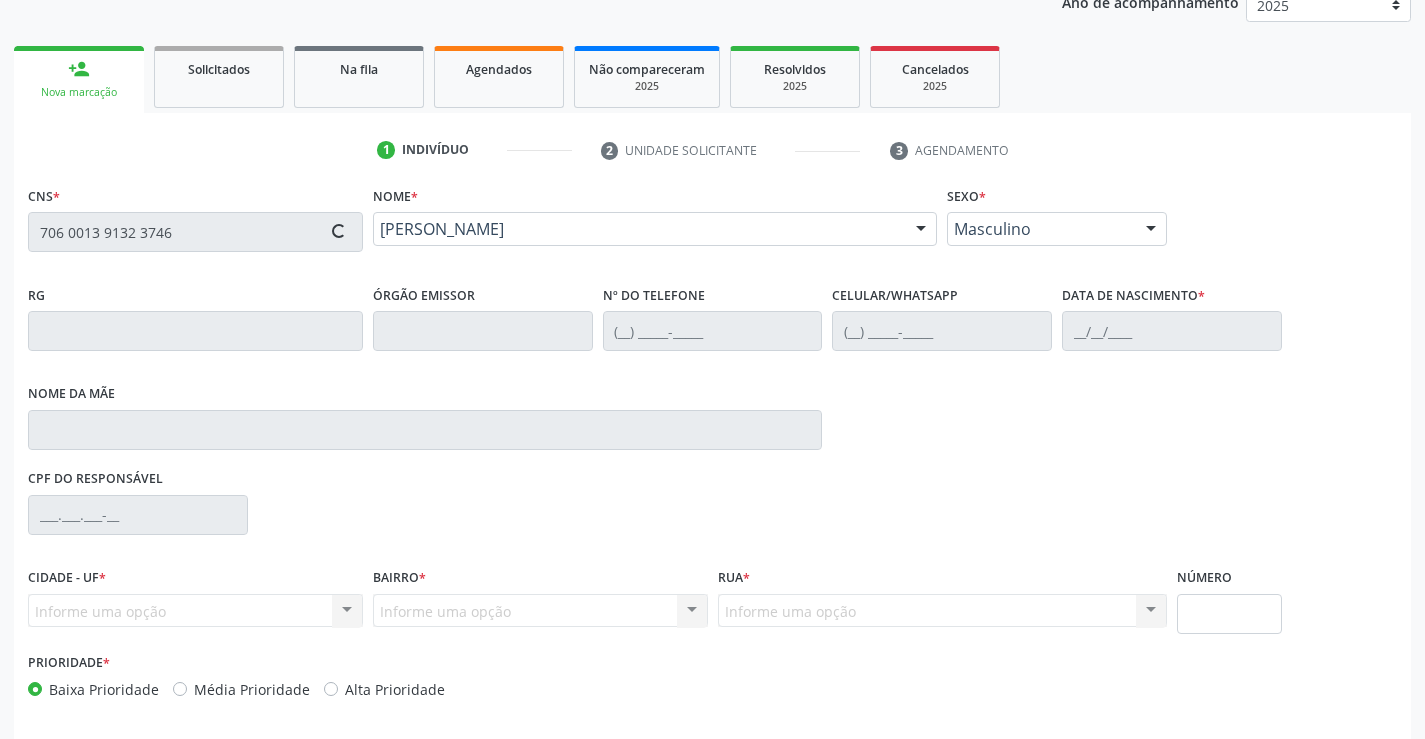 type on "0[DATE]" 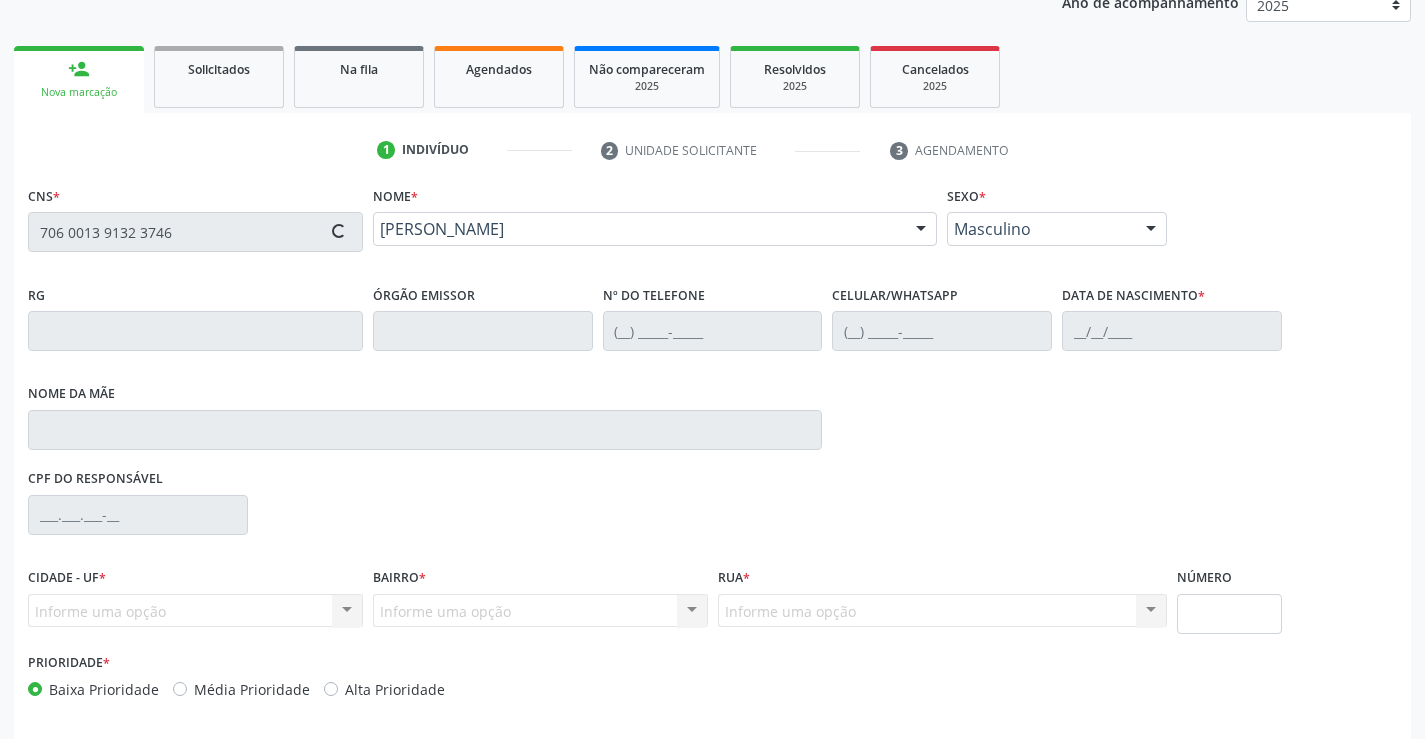 type on "099.410.945-86" 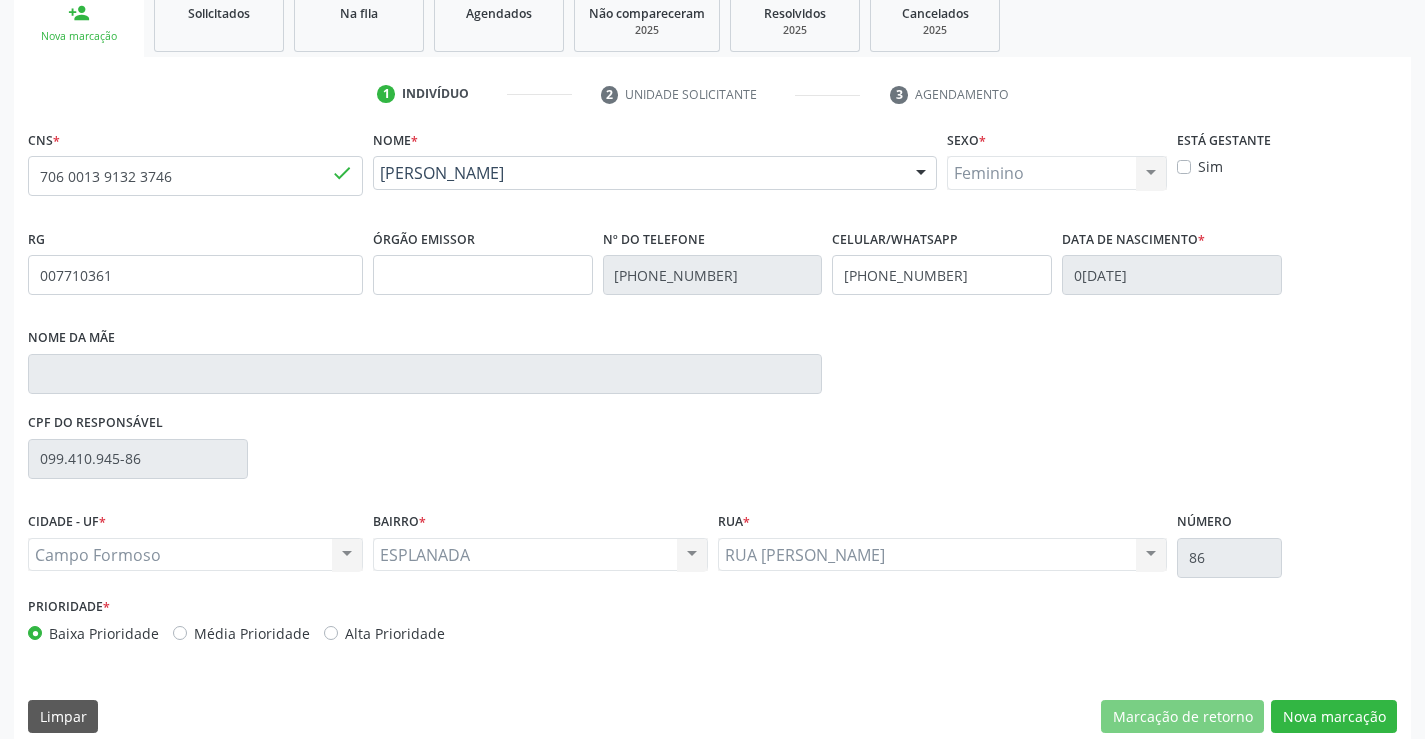 scroll, scrollTop: 331, scrollLeft: 0, axis: vertical 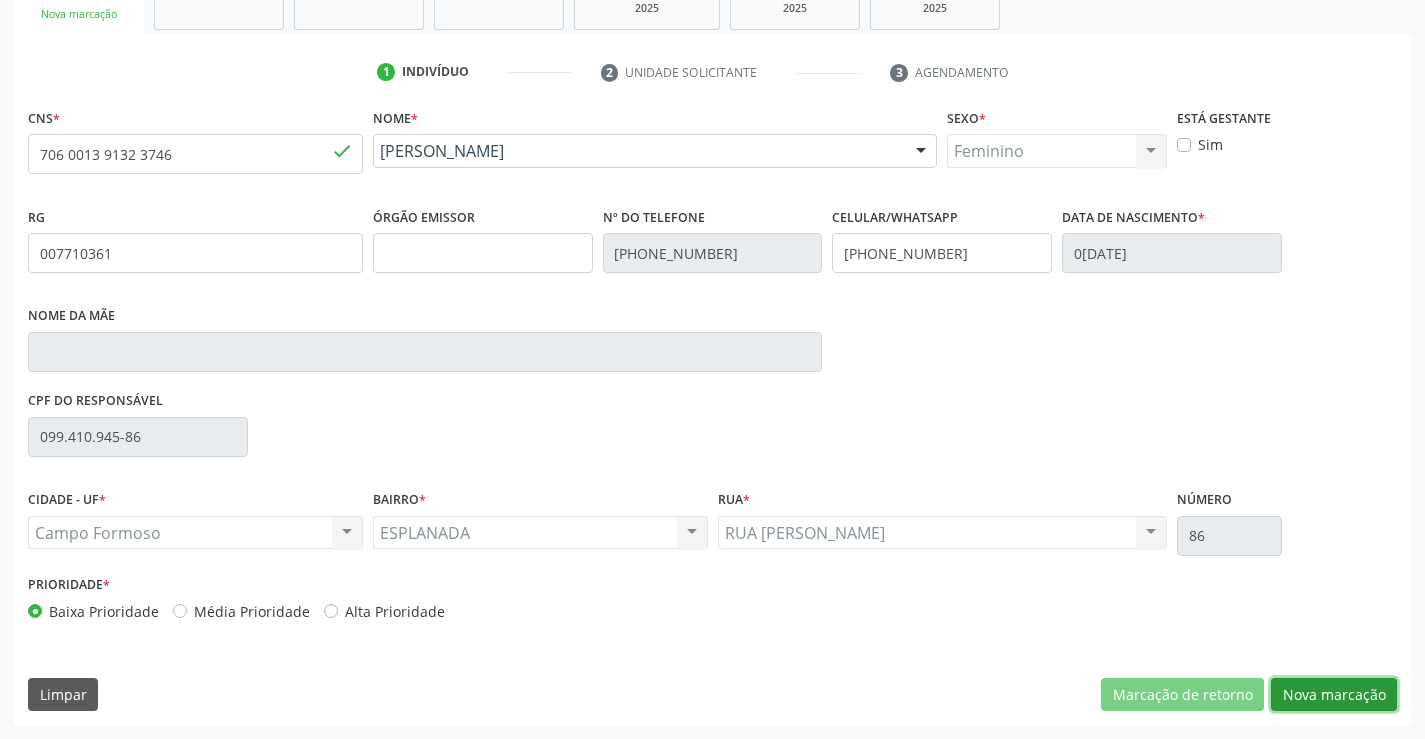 click on "Nova marcação" at bounding box center (1334, 695) 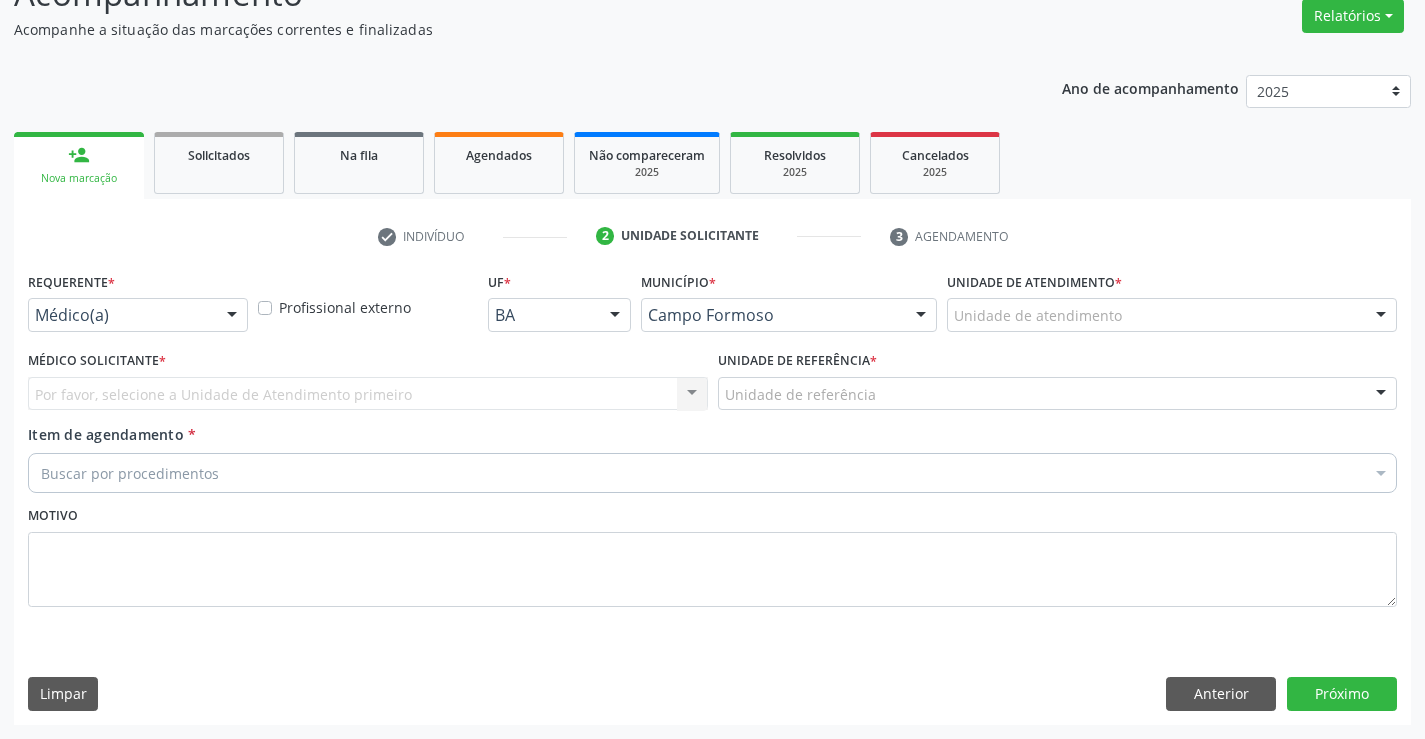 scroll, scrollTop: 167, scrollLeft: 0, axis: vertical 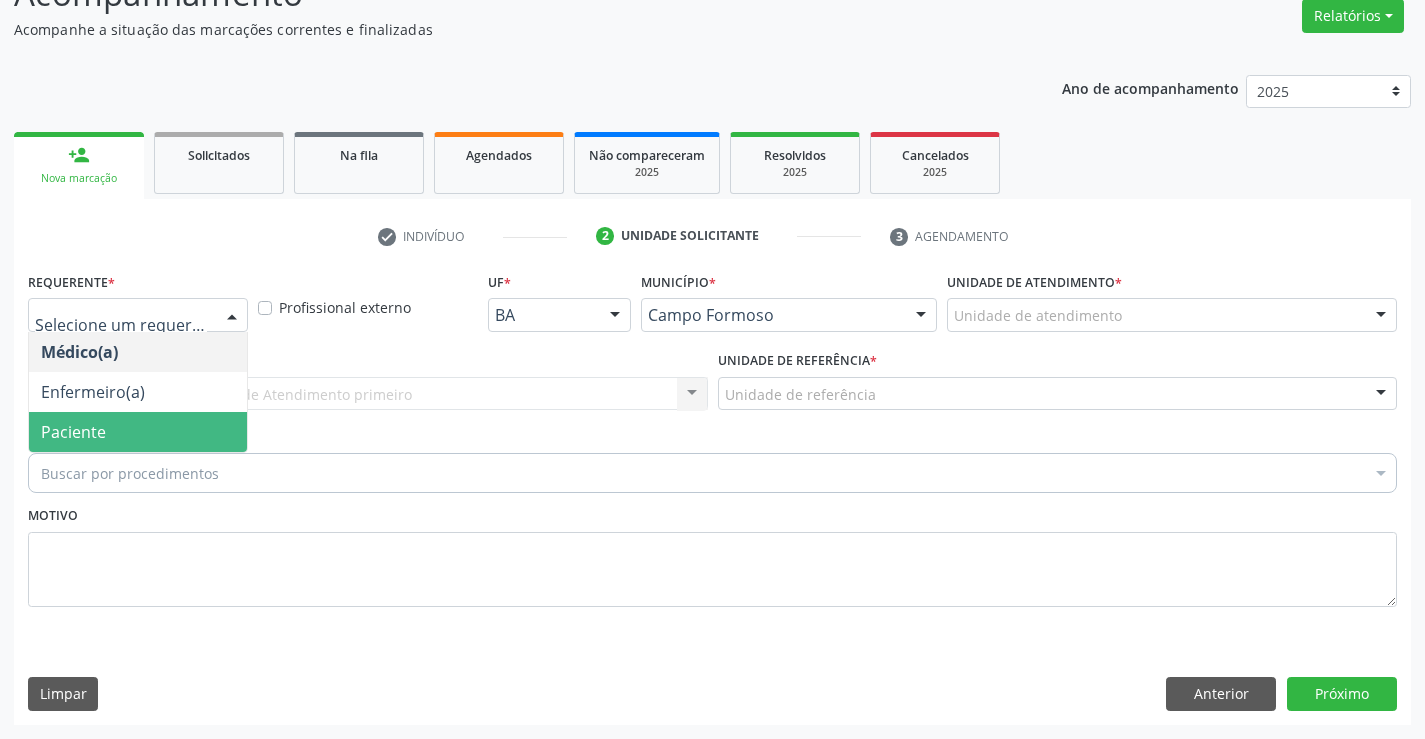 click on "Paciente" at bounding box center [73, 432] 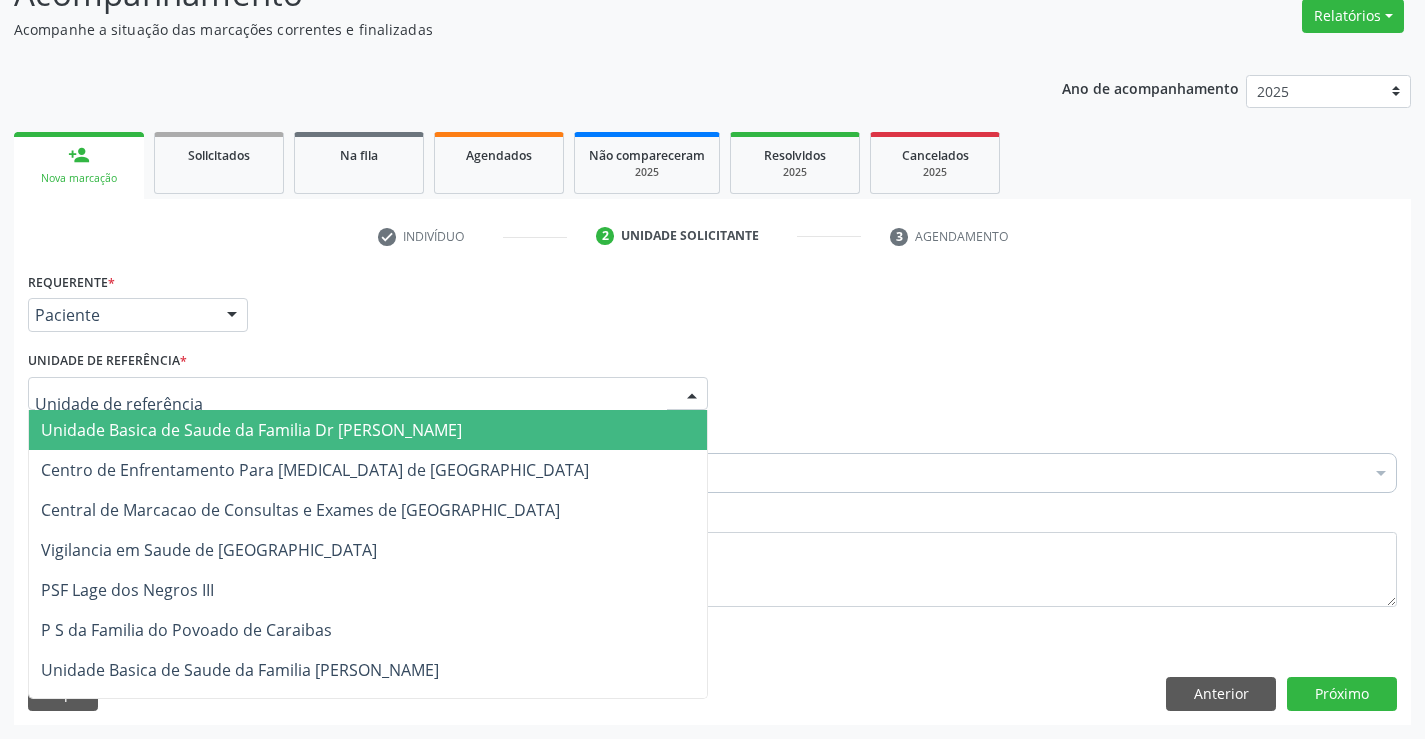 click on "Unidade Basica de Saude da Familia Dr [PERSON_NAME]" at bounding box center [251, 430] 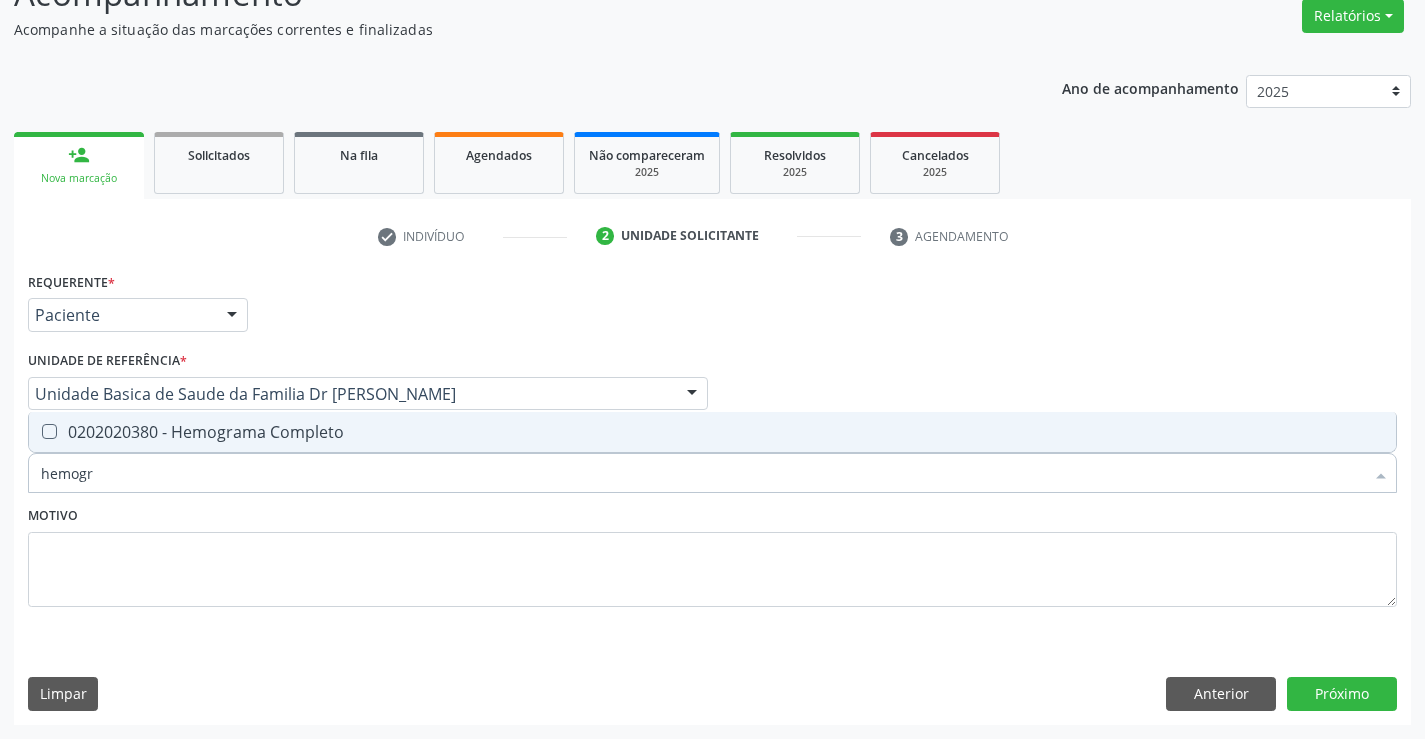 type on "hemogra" 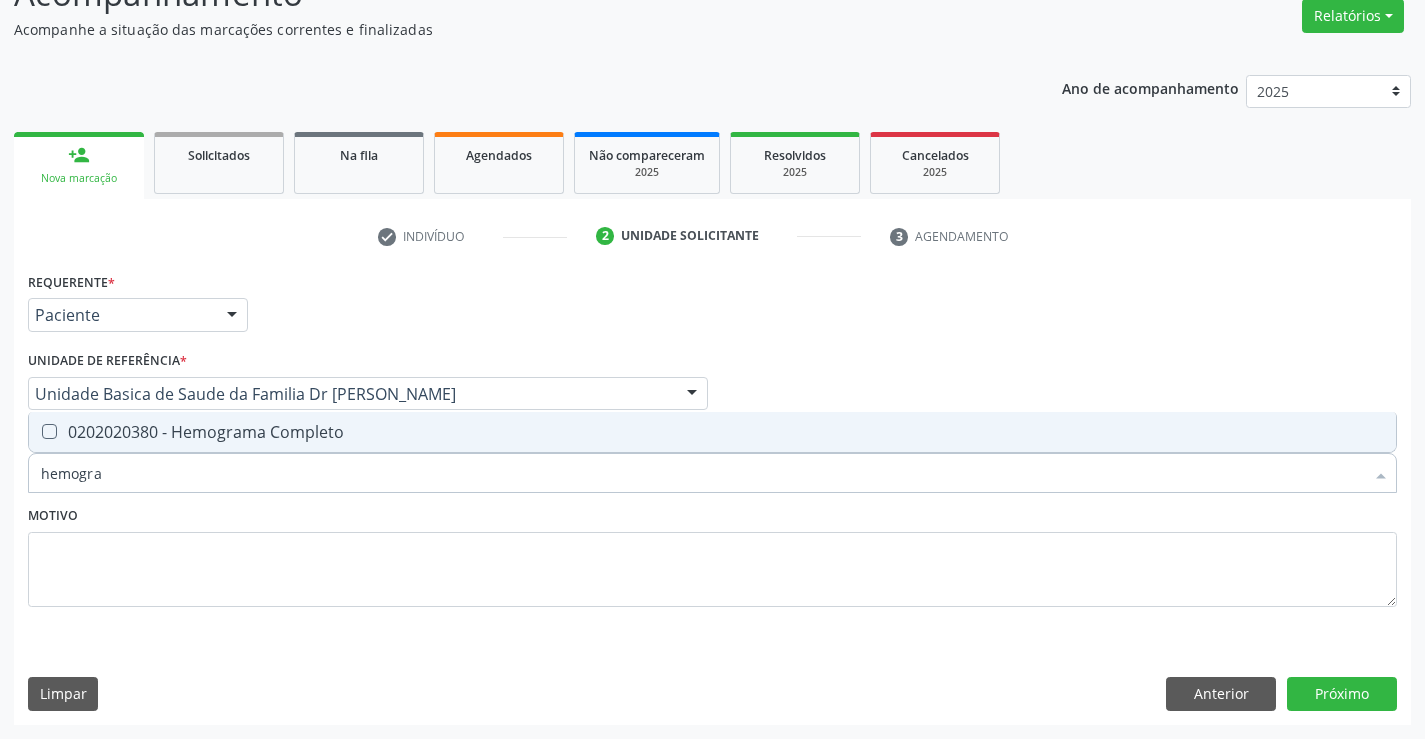 click on "0202020380 - Hemograma Completo" at bounding box center (712, 432) 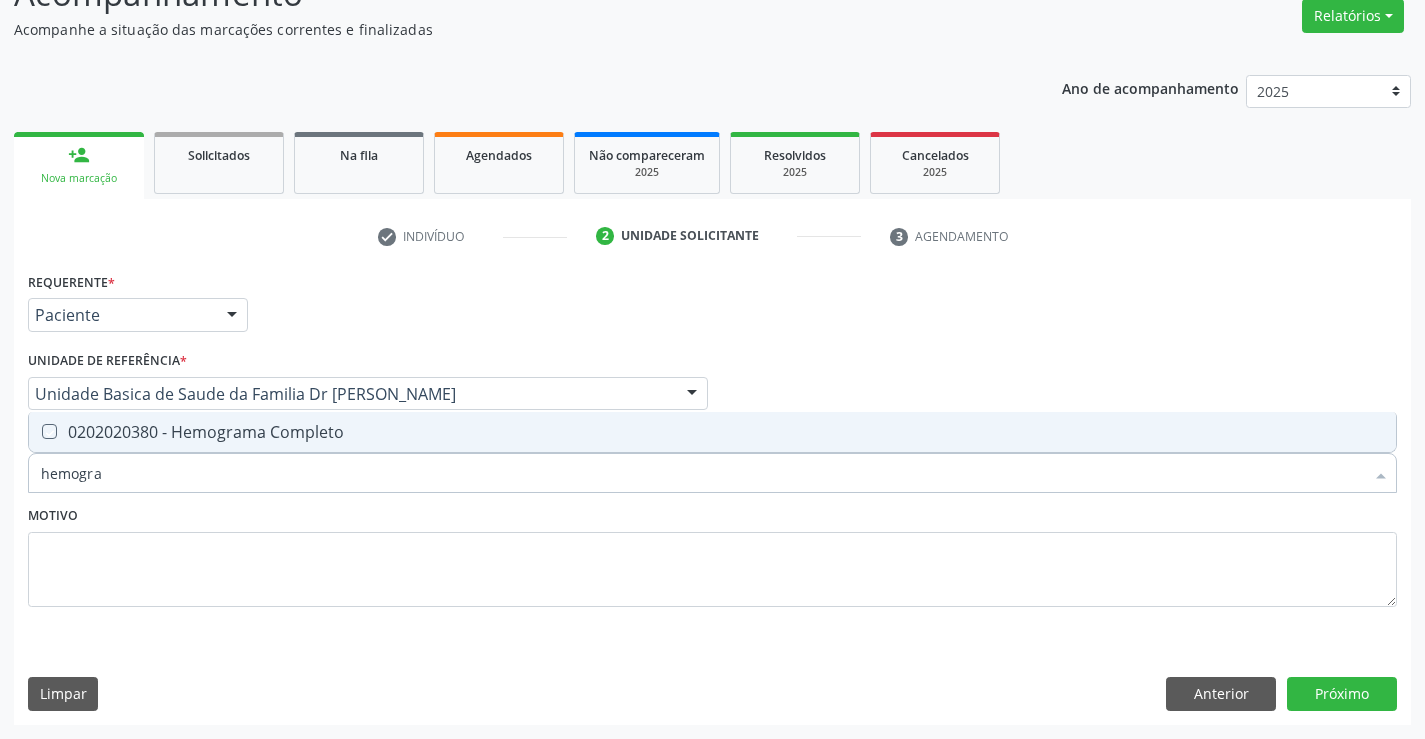 checkbox on "true" 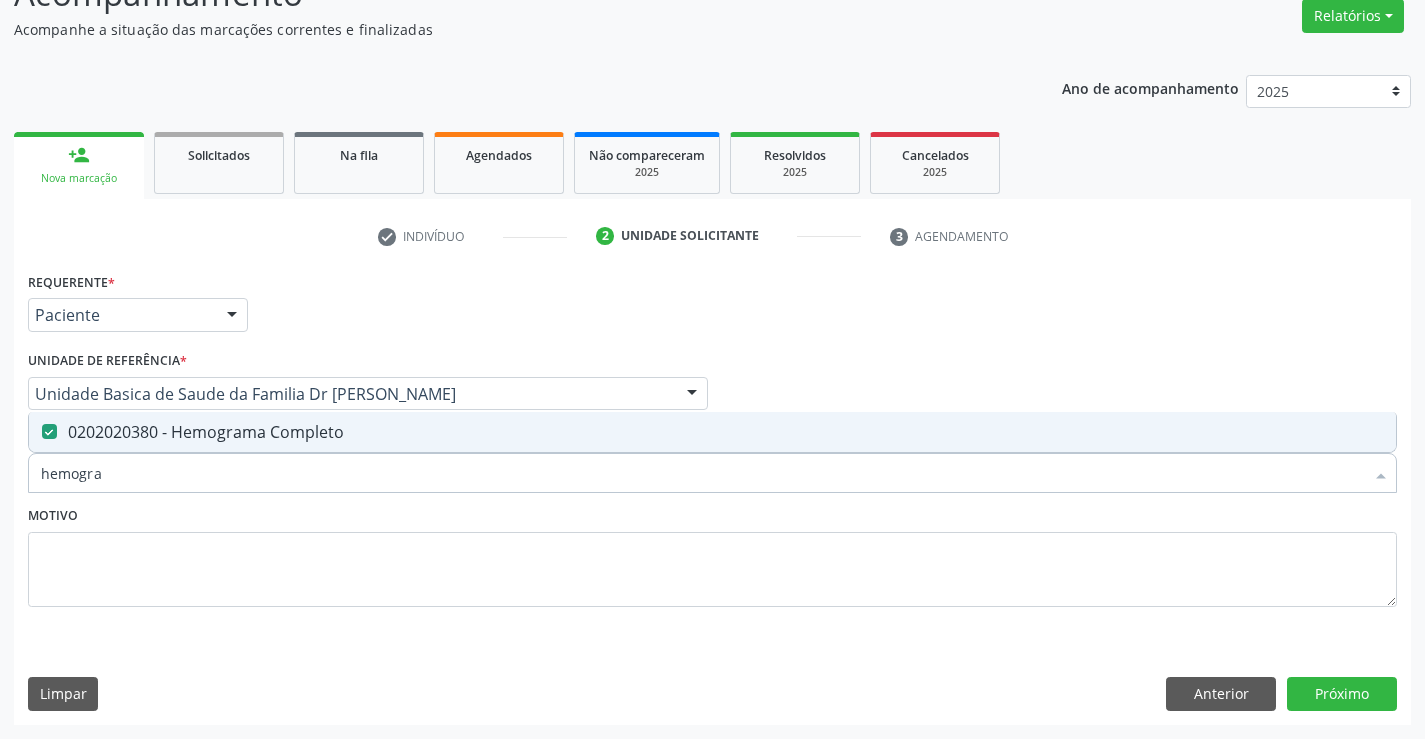 type on "hemogra" 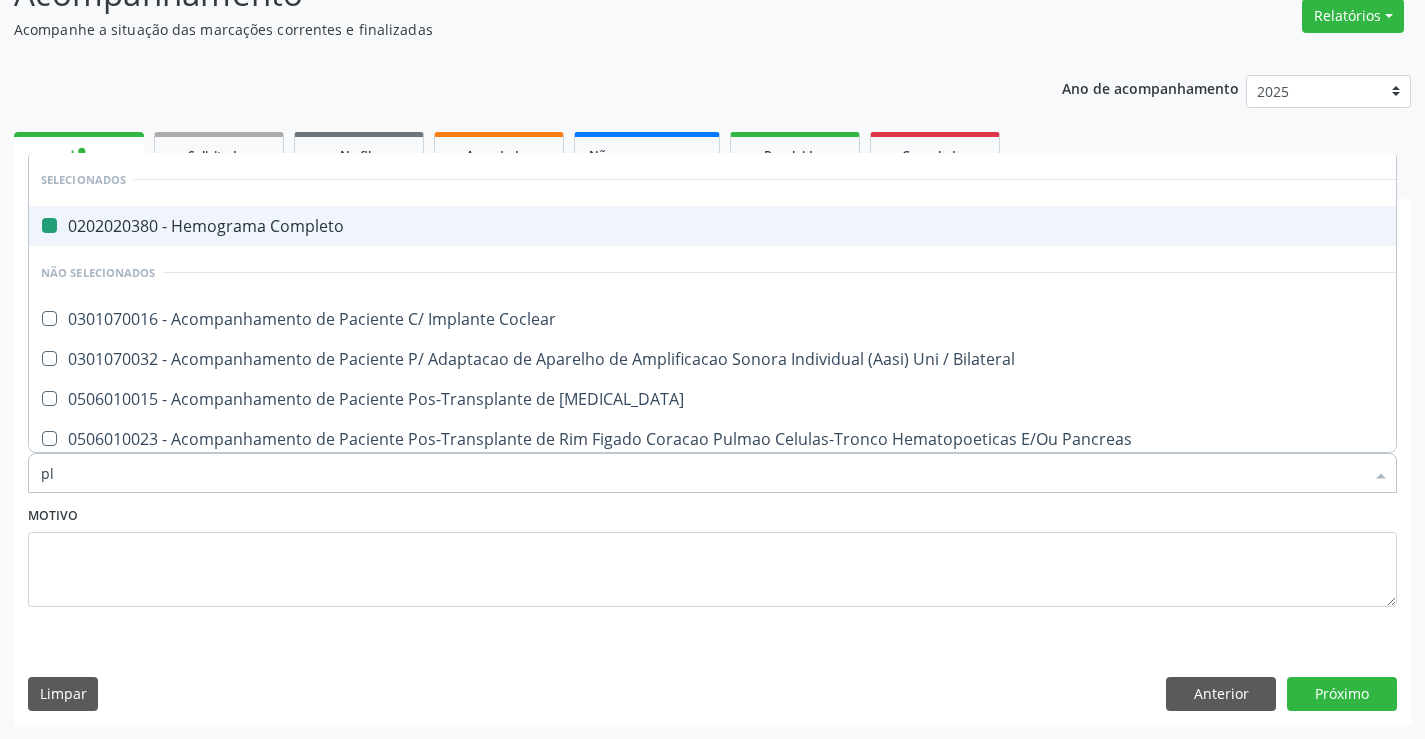 type on "pla" 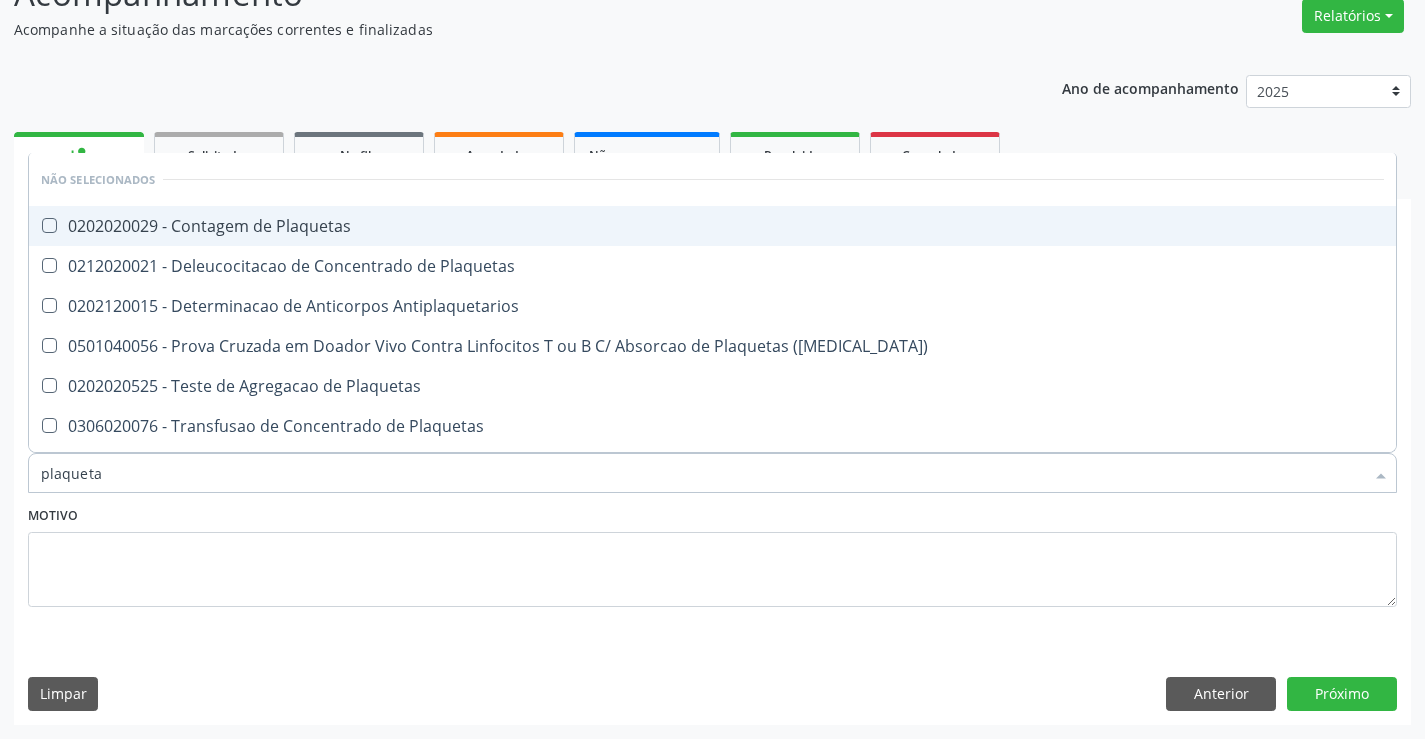 type on "plaquetas" 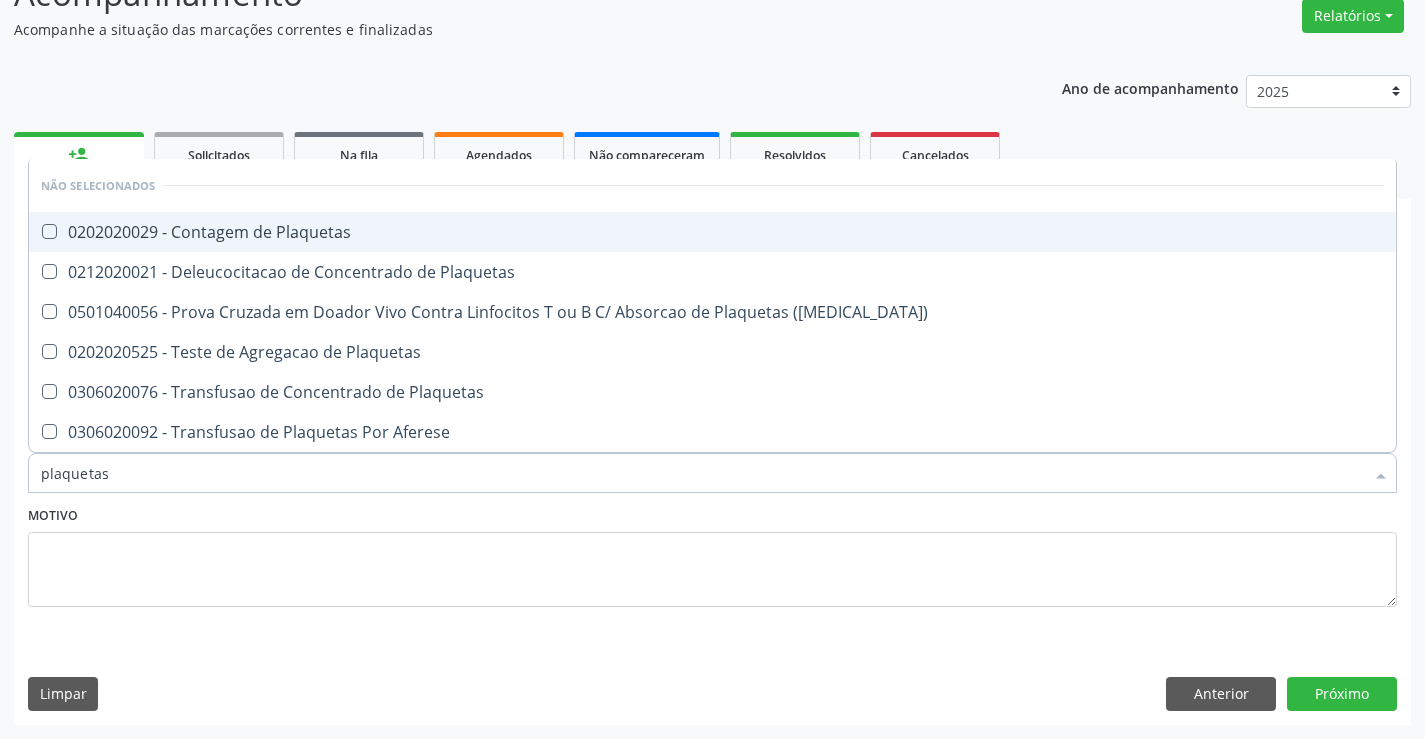 click on "0202020029 - Contagem de Plaquetas" at bounding box center (712, 232) 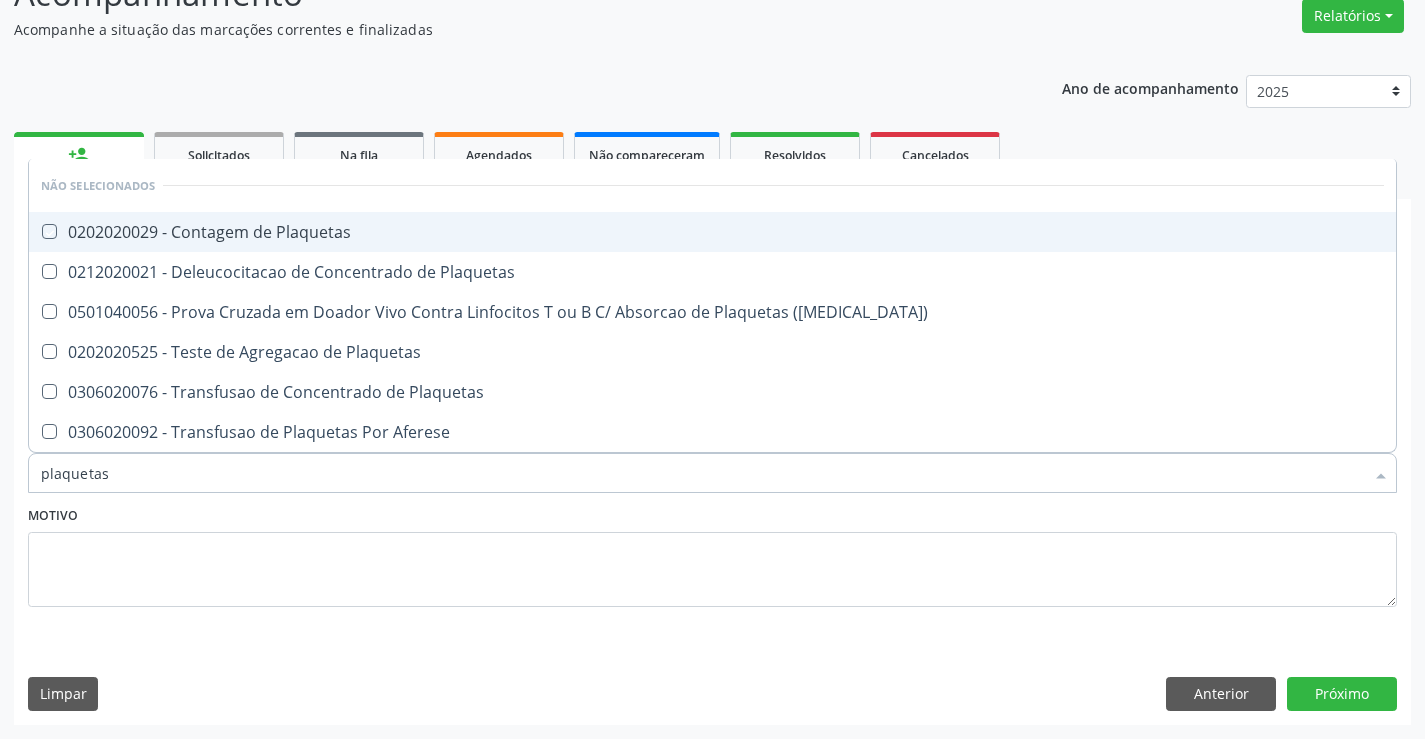 checkbox on "true" 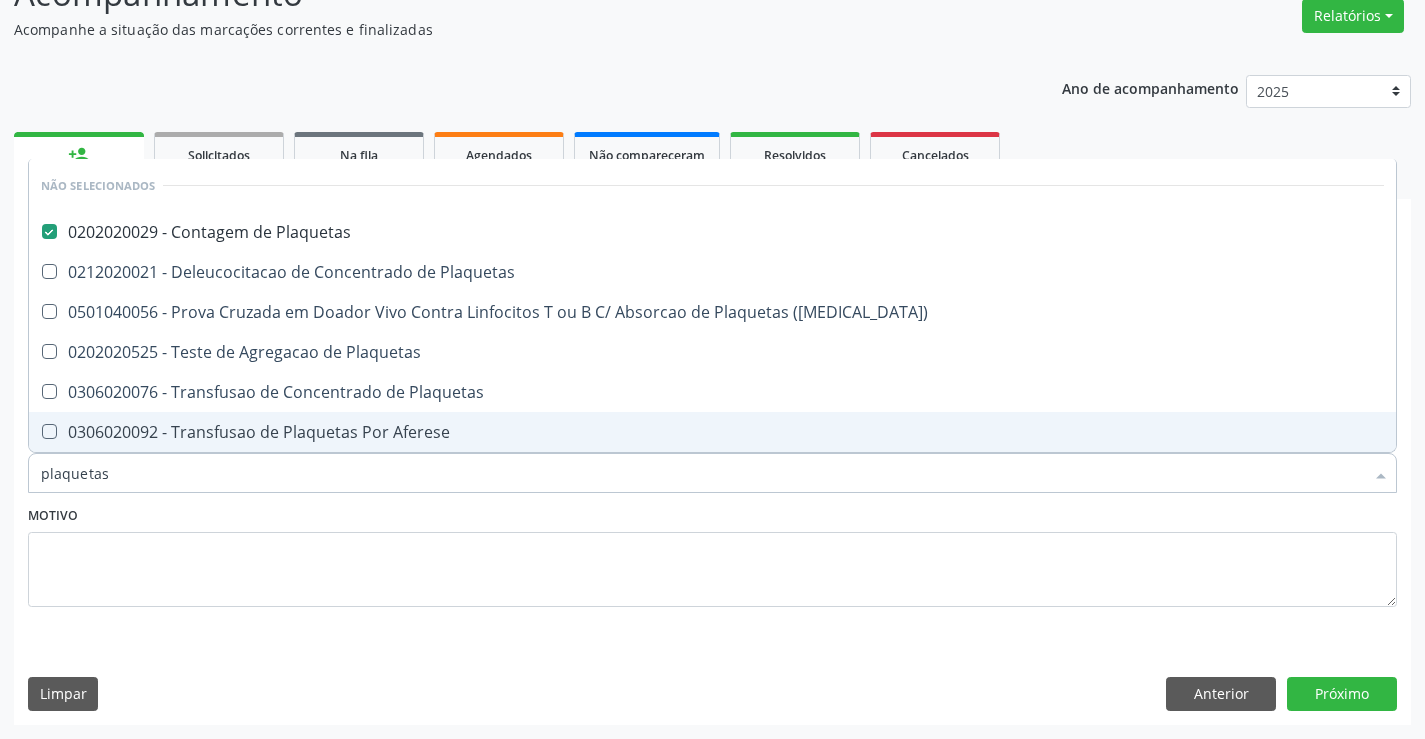type on "plaquetas" 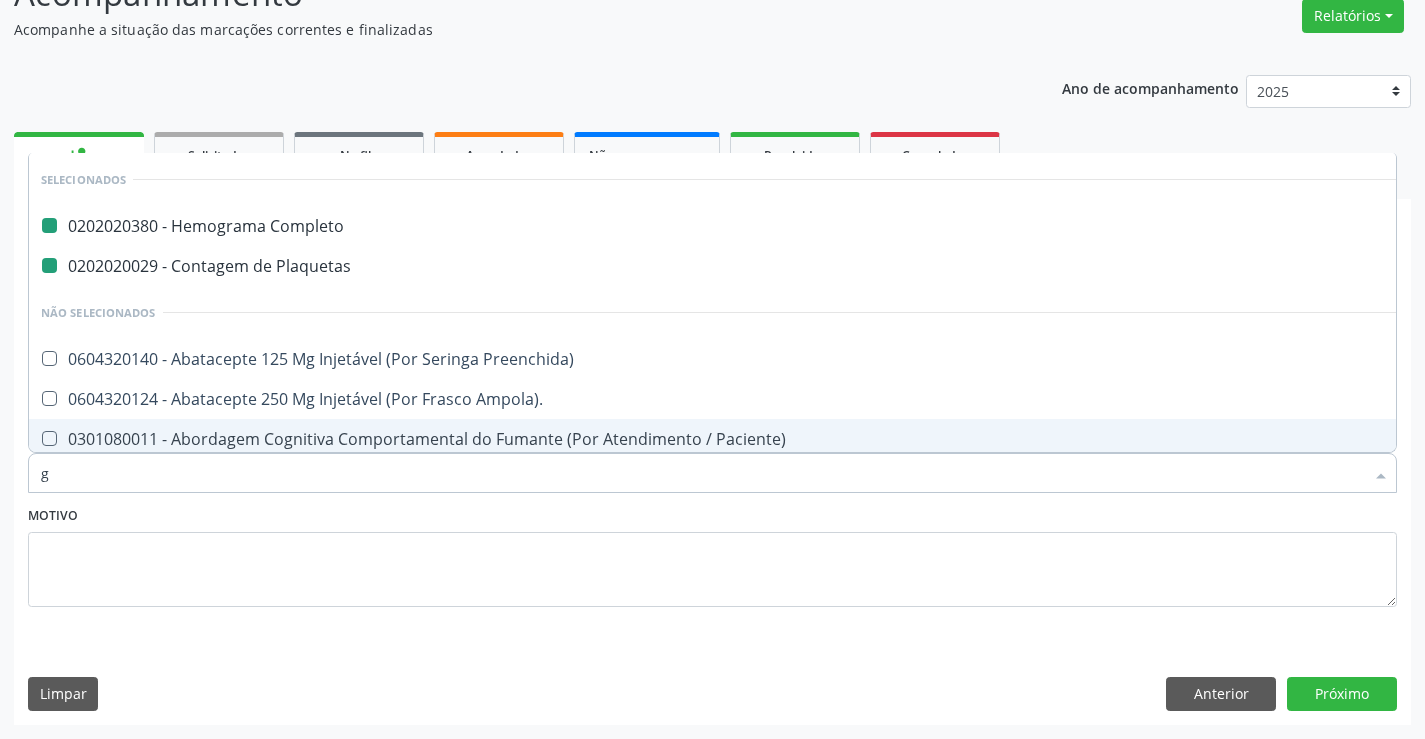 type on "gl" 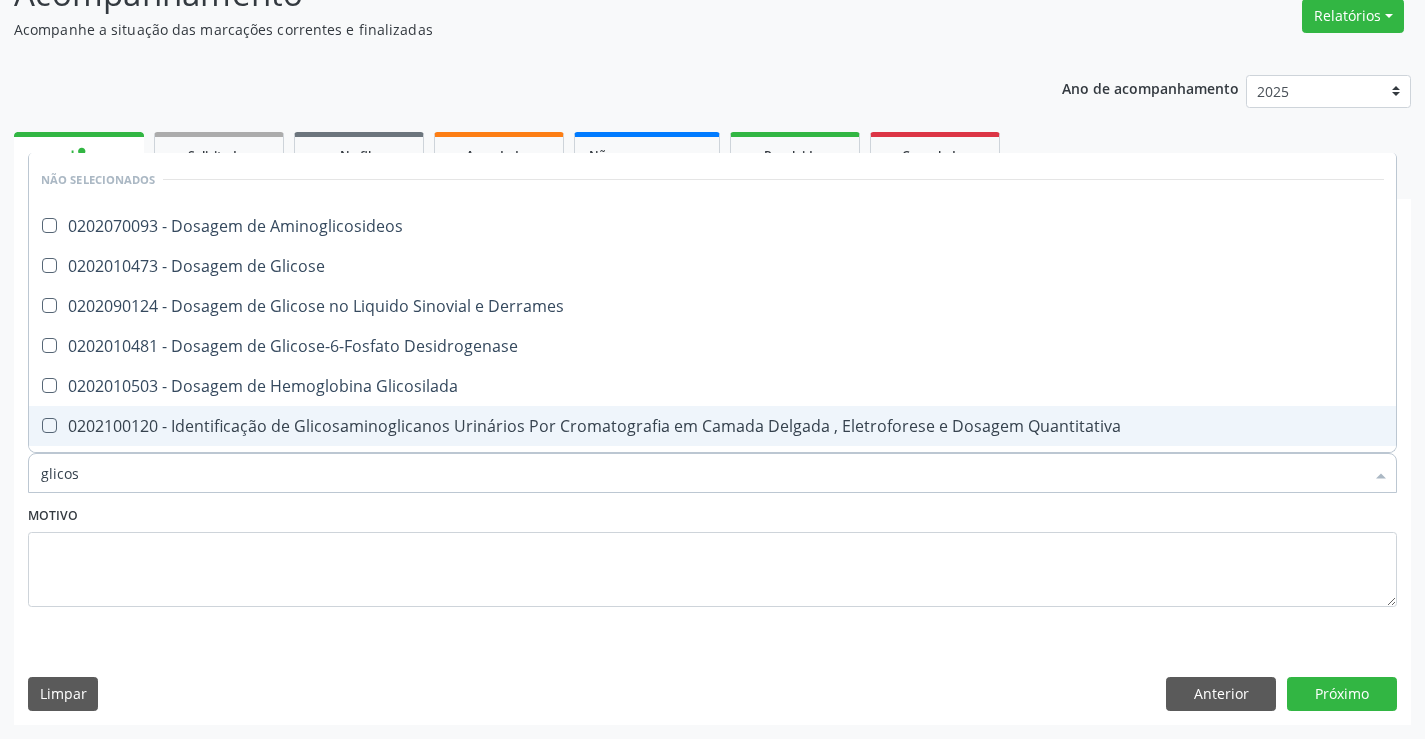 type on "glicose" 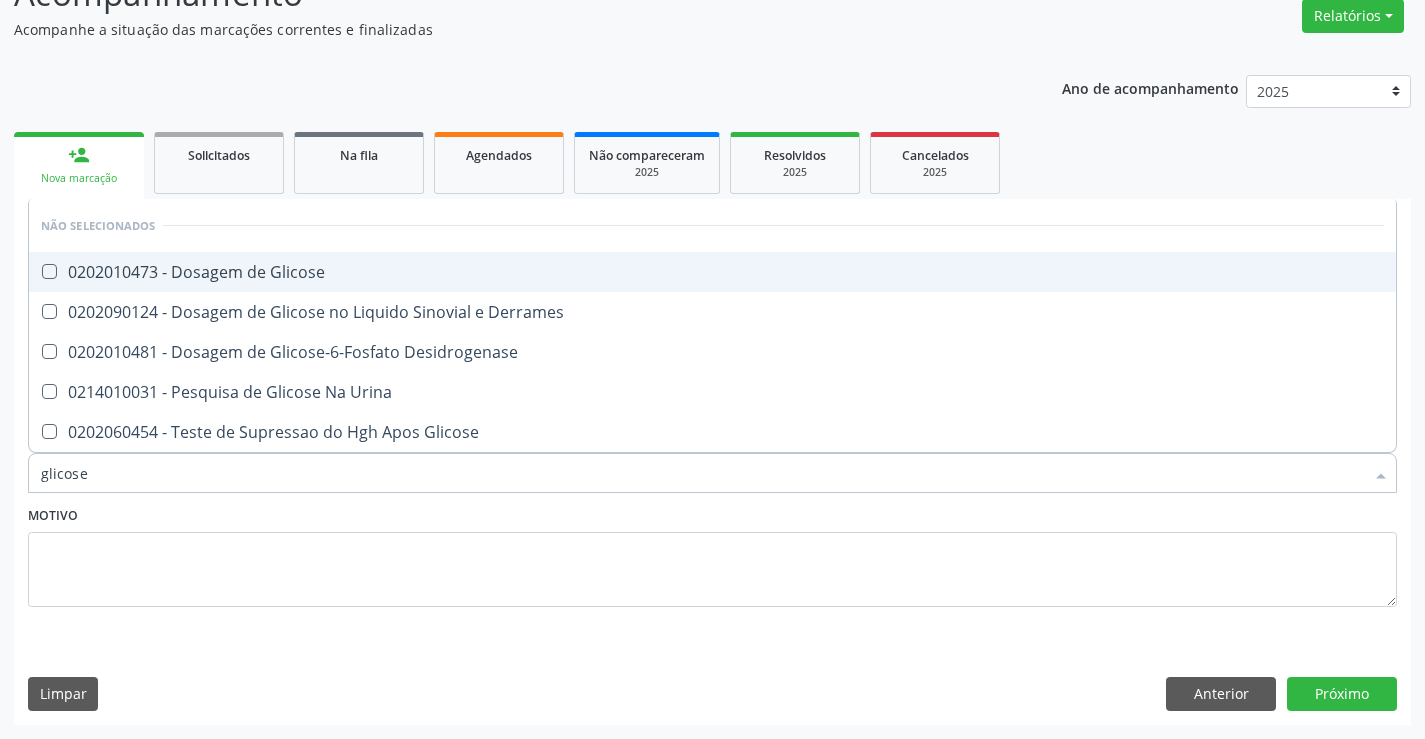 click on "0202010473 - Dosagem de Glicose" at bounding box center (712, 272) 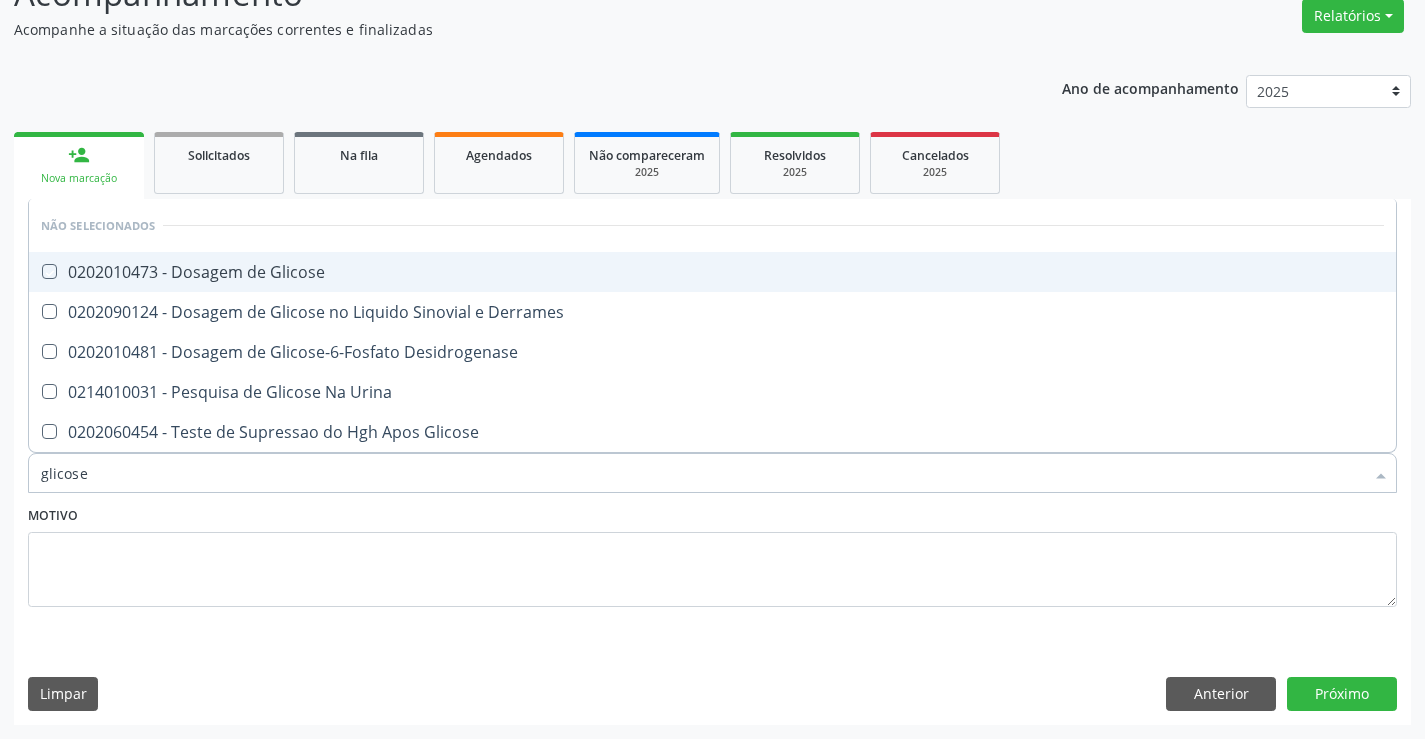 checkbox on "true" 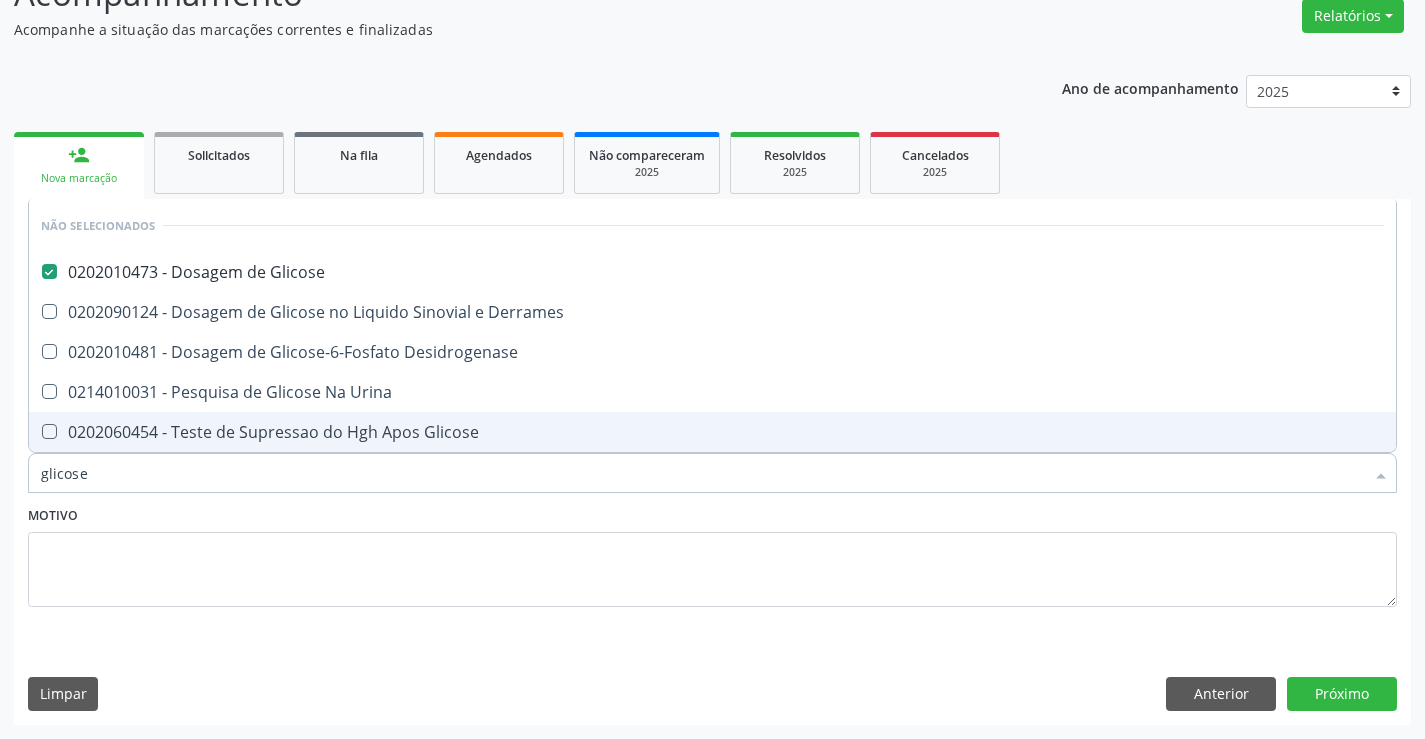 click on "Motivo" at bounding box center [712, 554] 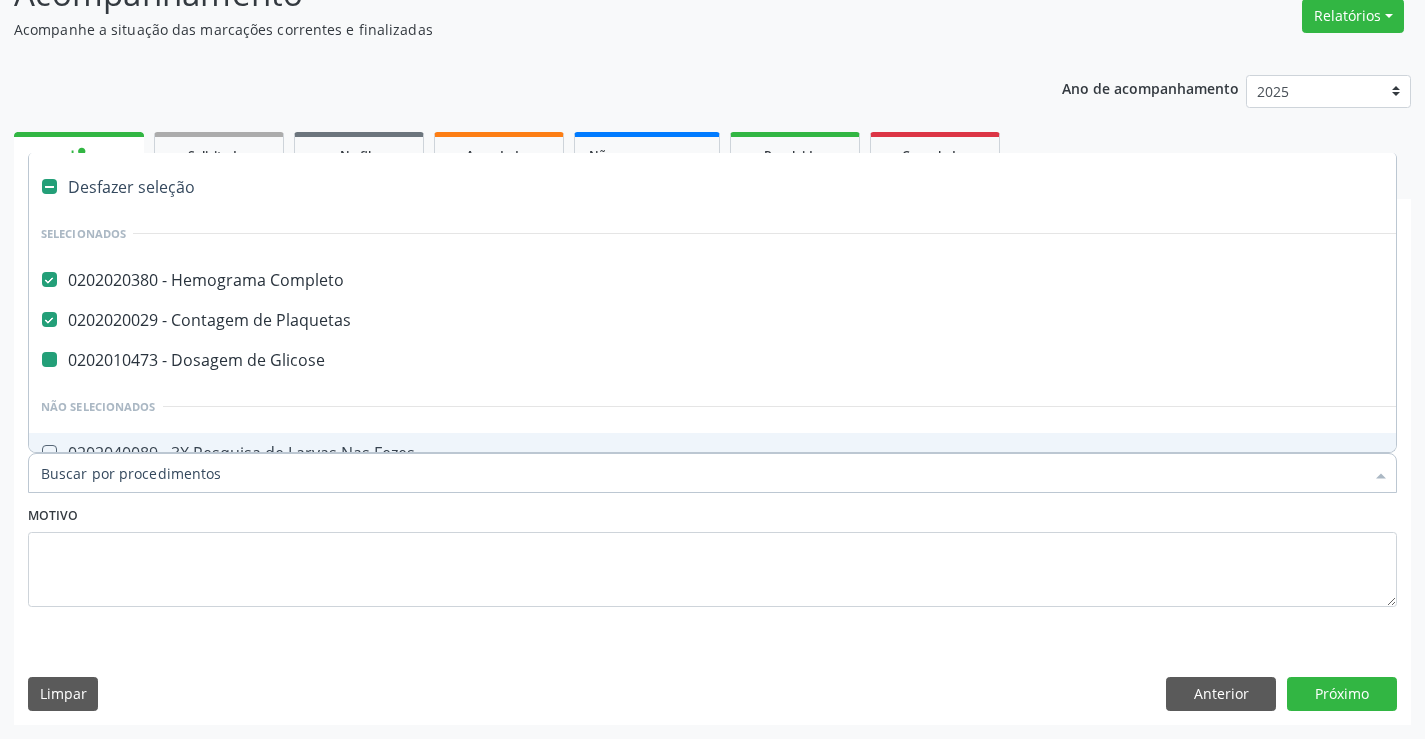 type on "u" 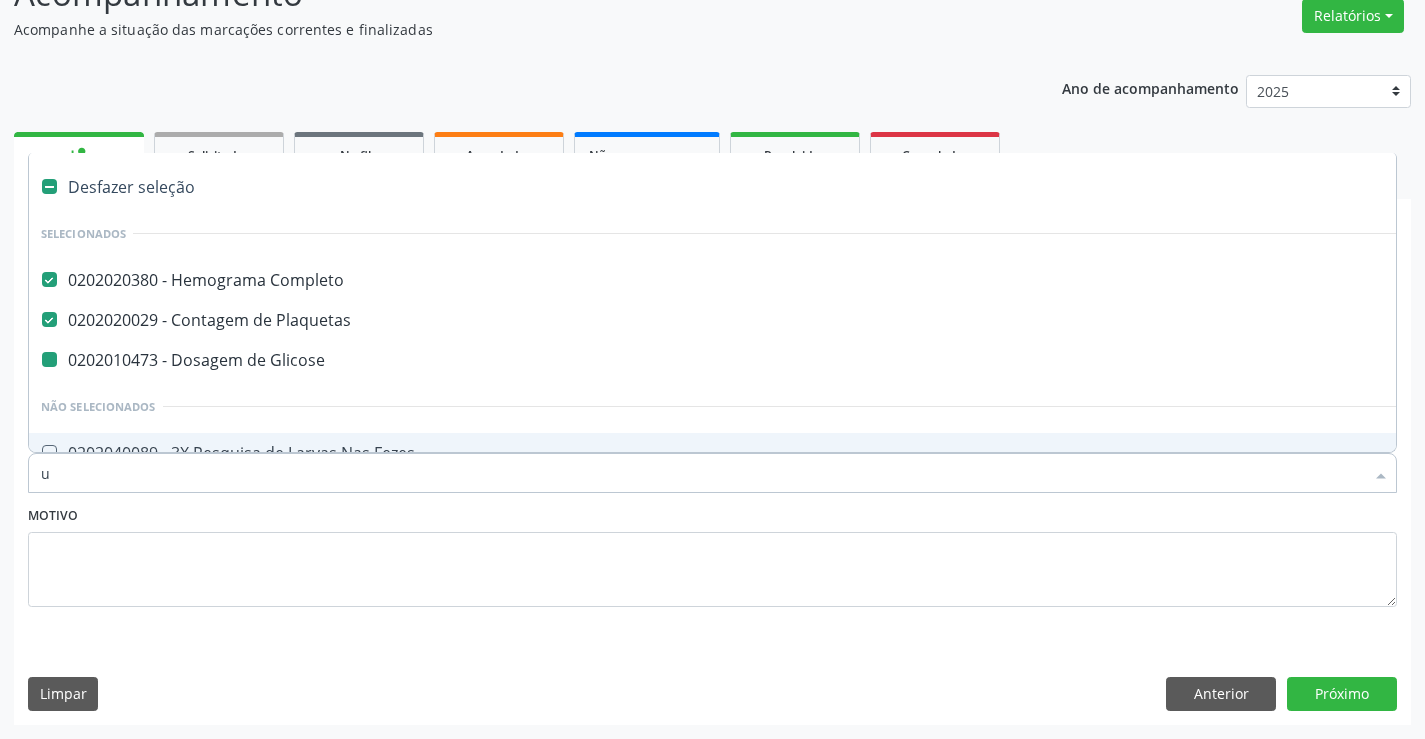 checkbox on "false" 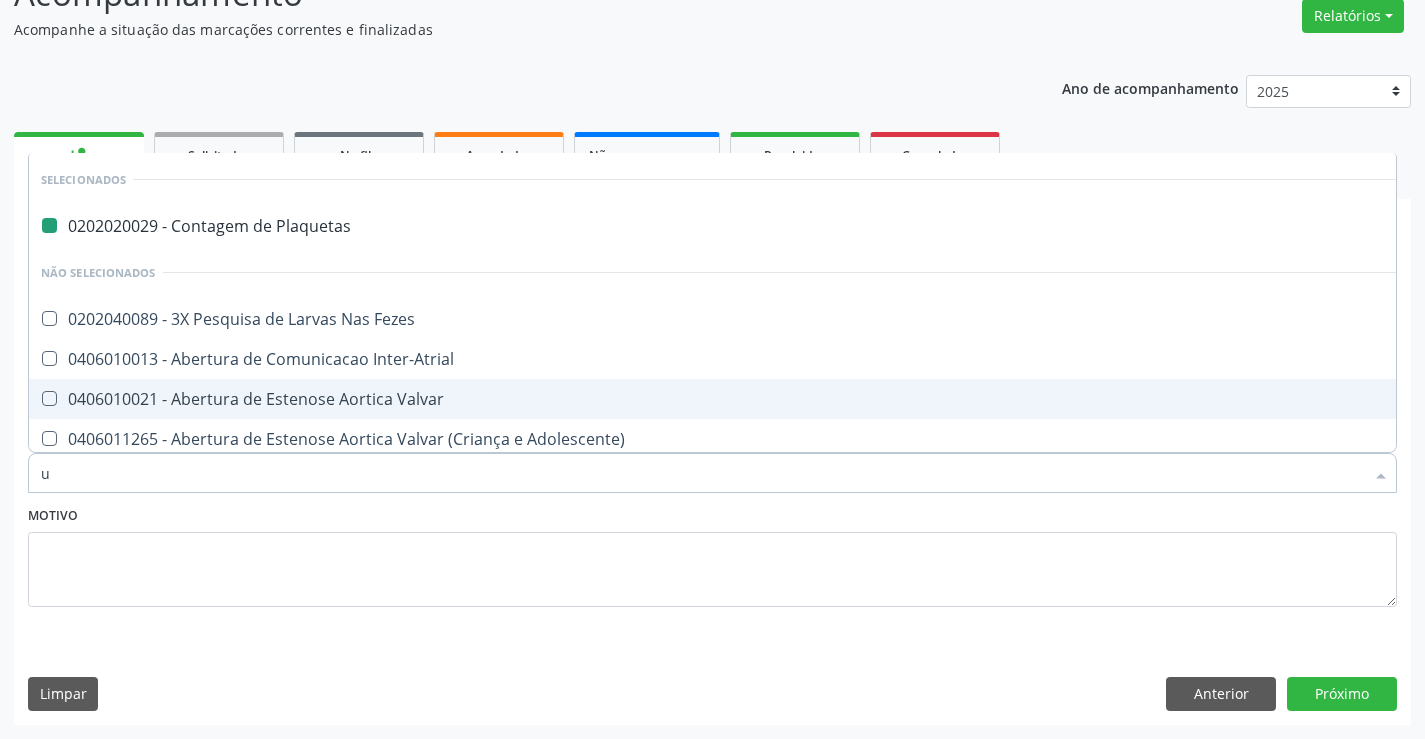 type on "ur" 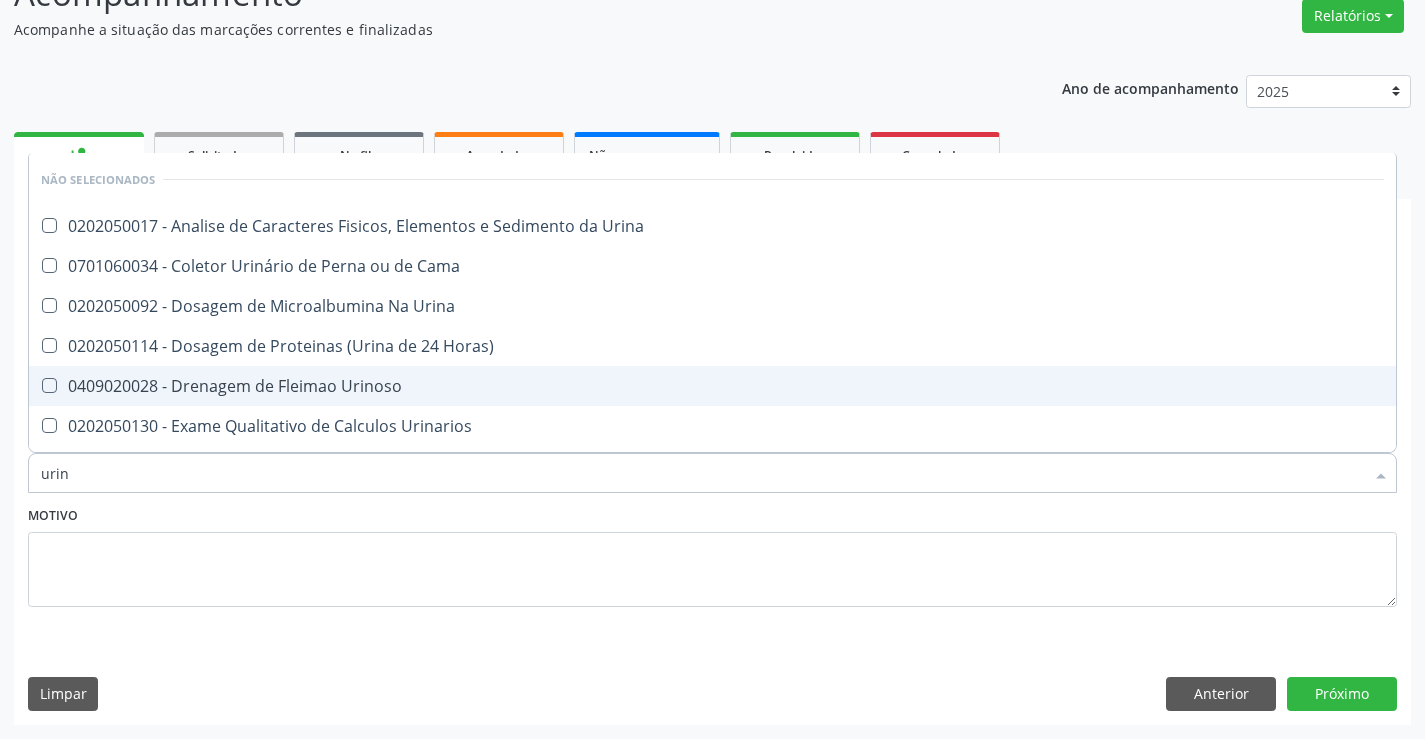 type on "urina" 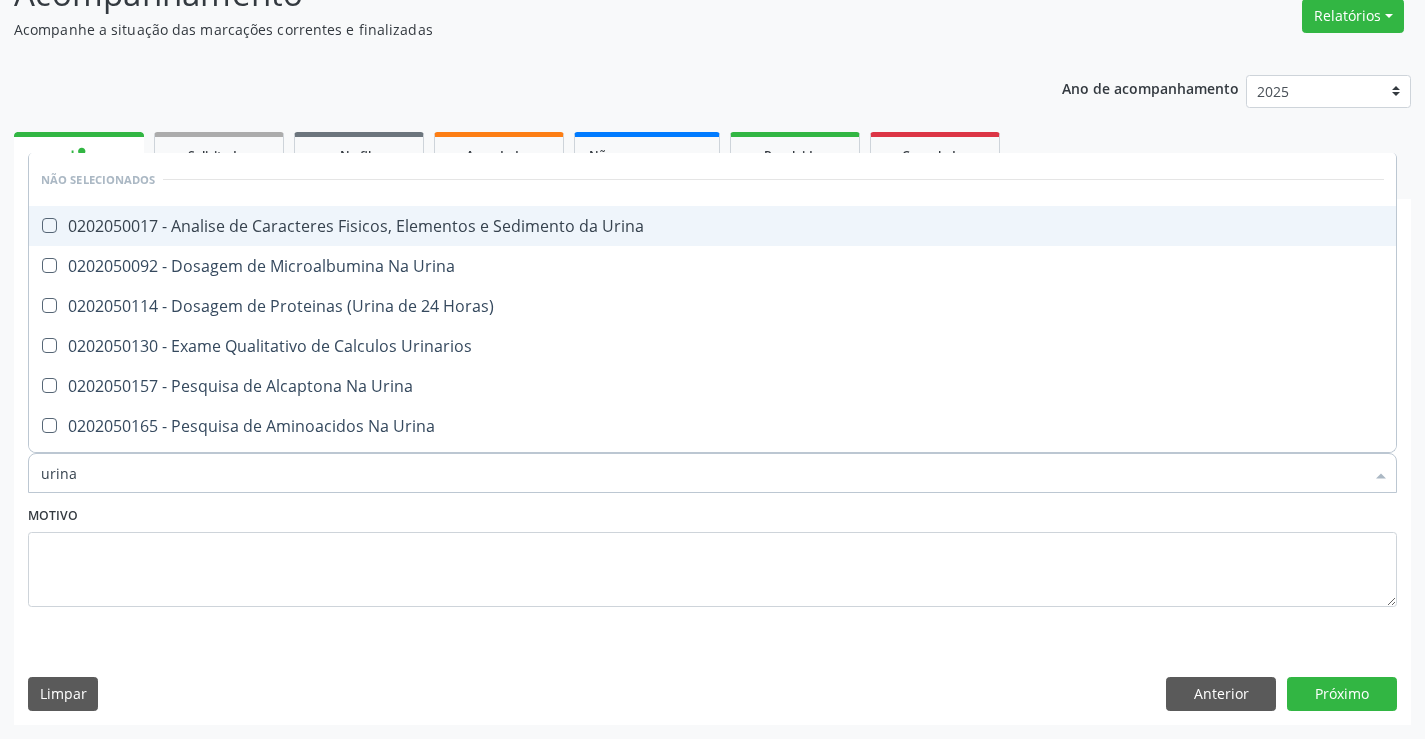 click on "0202050017 - Analise de Caracteres Fisicos, Elementos e Sedimento da Urina" at bounding box center (712, 226) 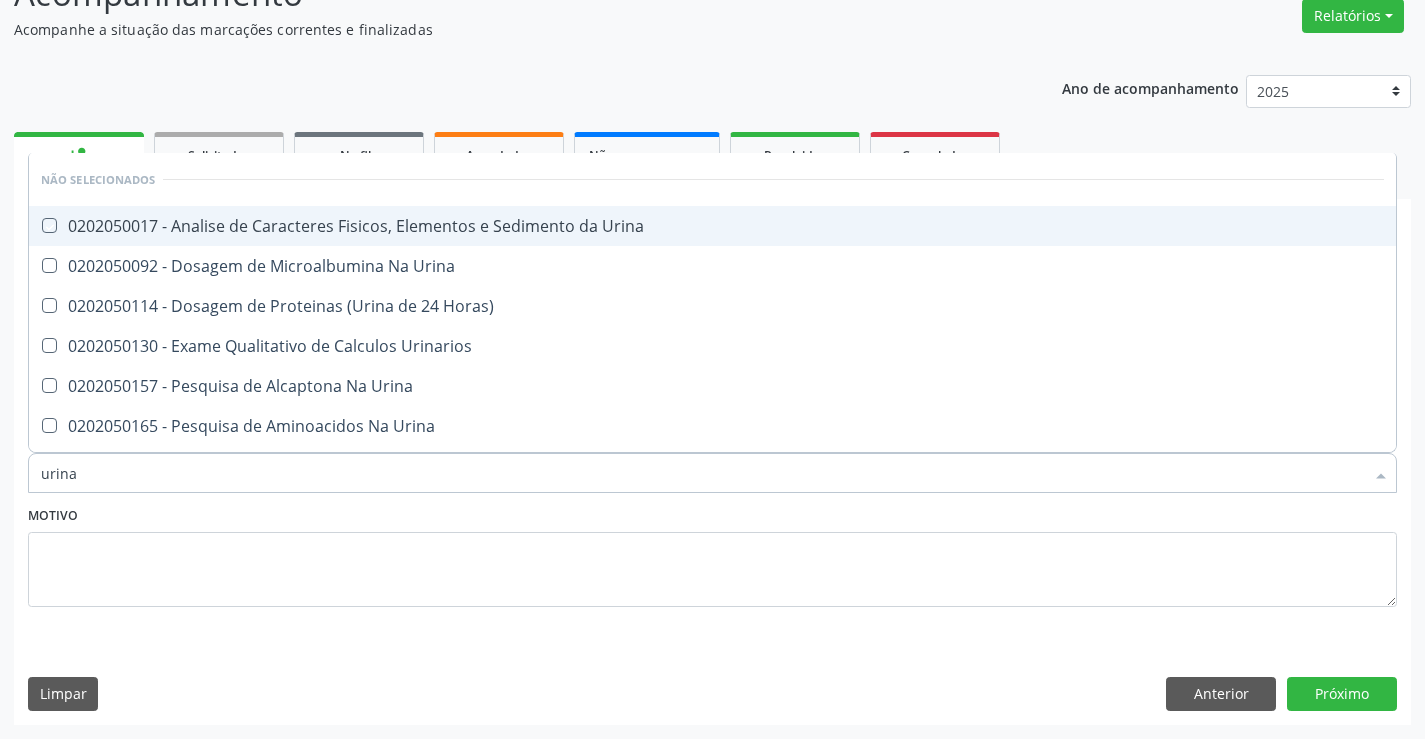 checkbox on "true" 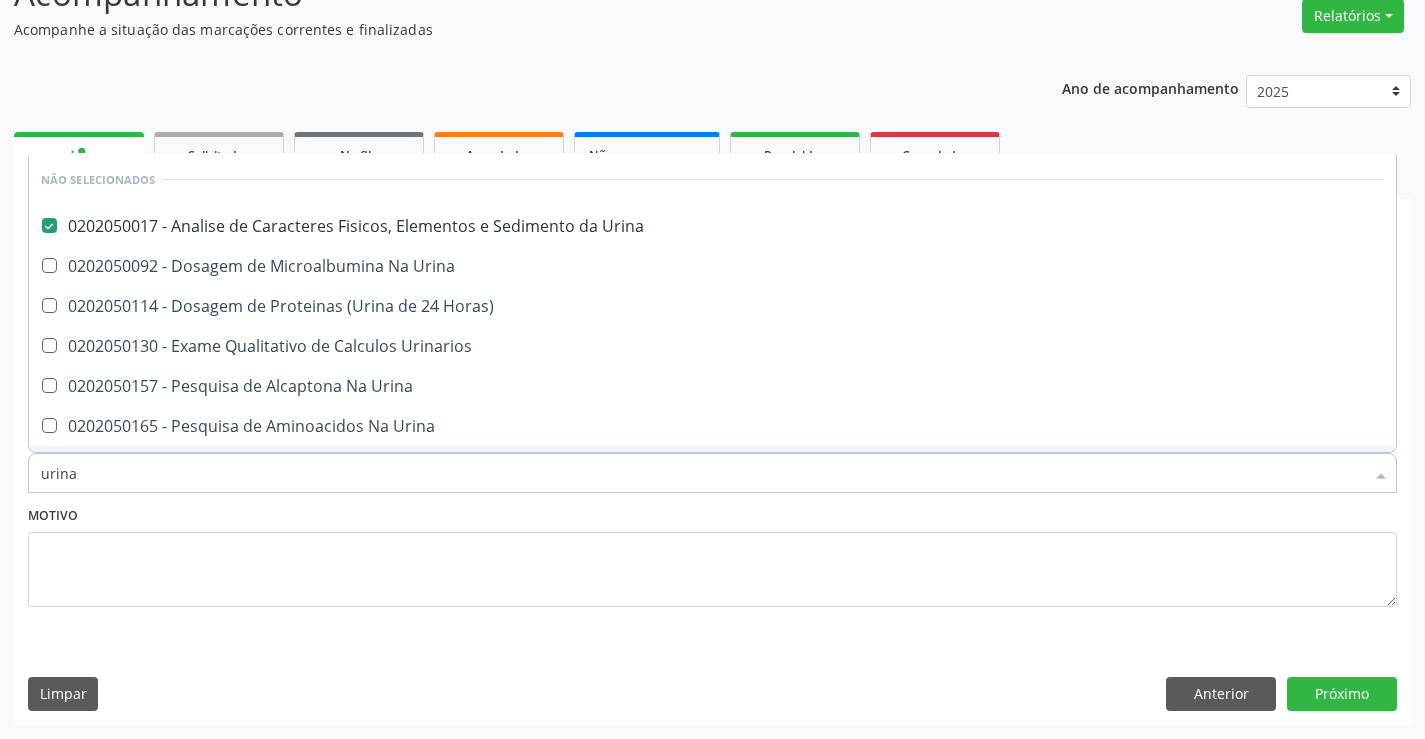 click on "Motivo" at bounding box center (712, 554) 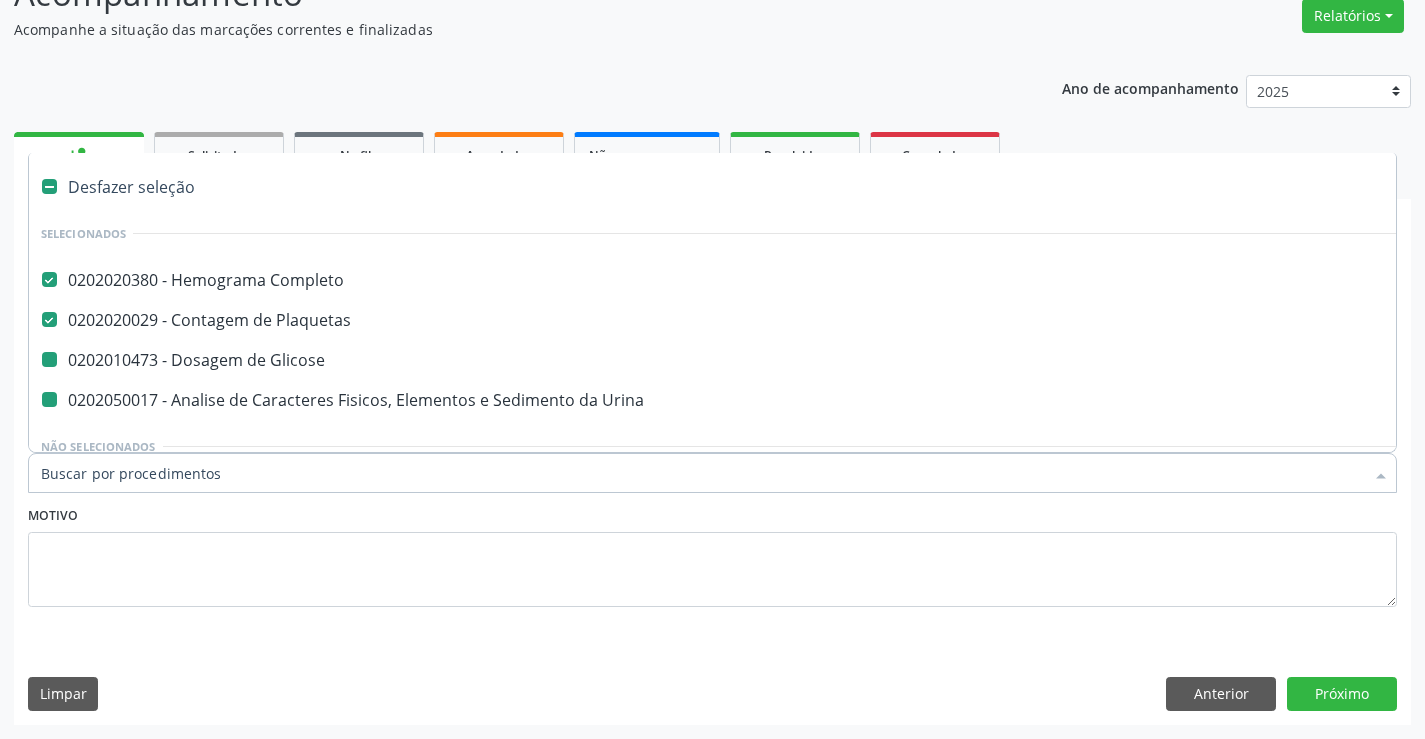 type on "f" 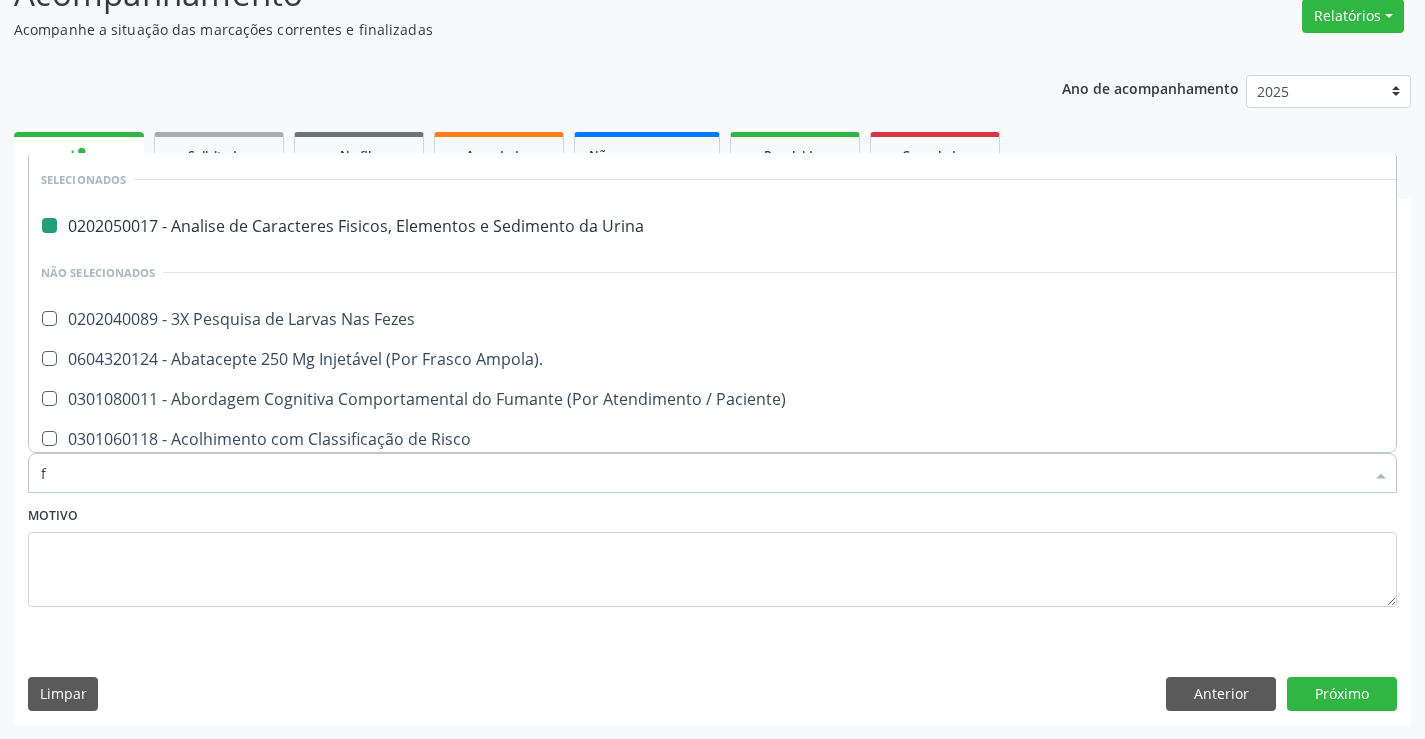 type on "fe" 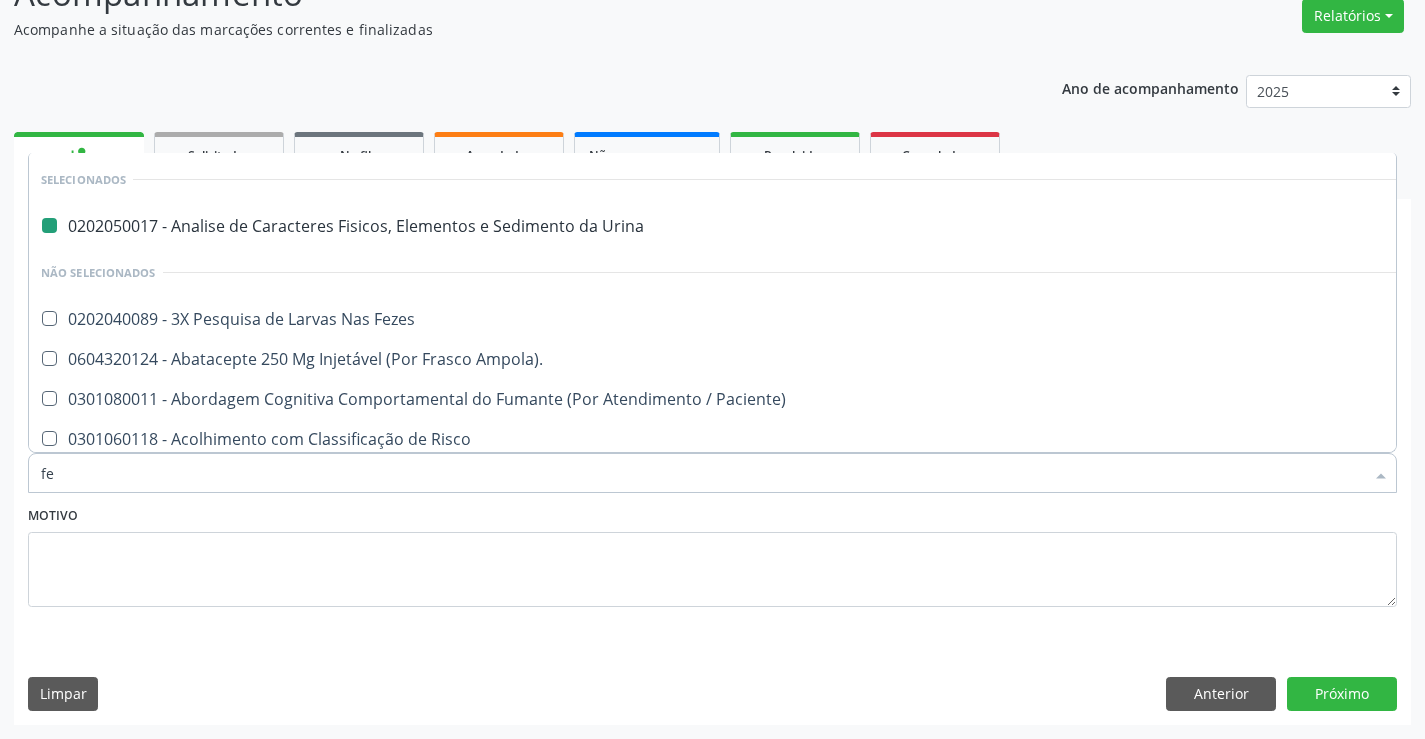 checkbox on "false" 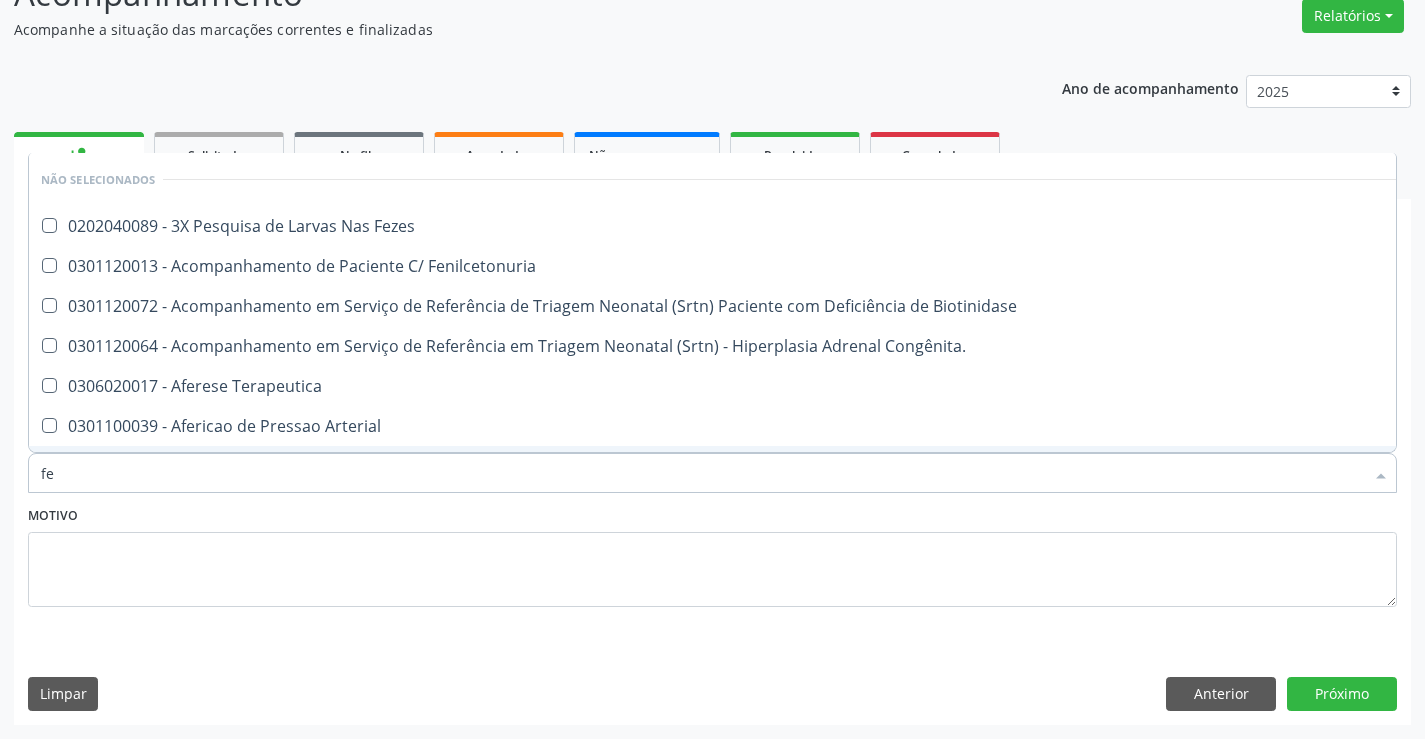 type on "fez" 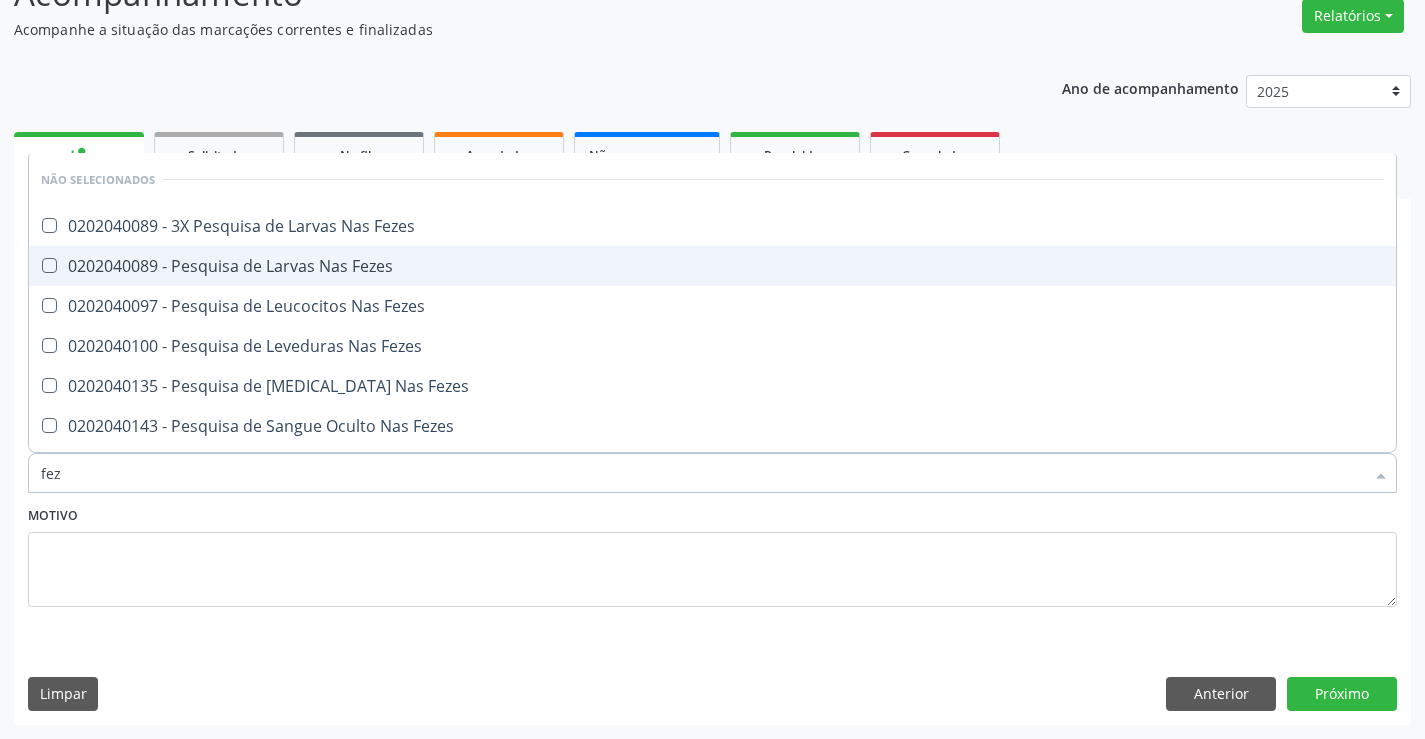 click on "0202040089 - Pesquisa de Larvas Nas Fezes" at bounding box center [712, 266] 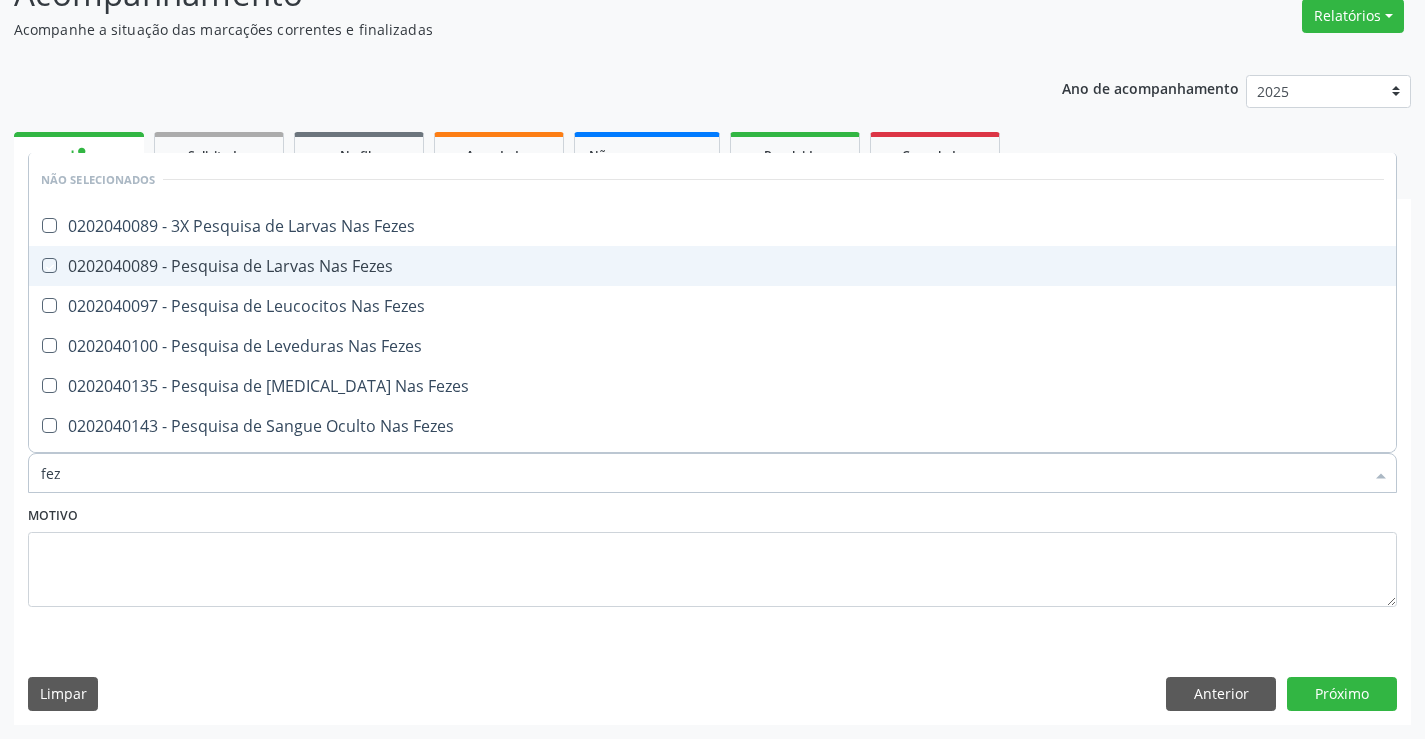 checkbox on "true" 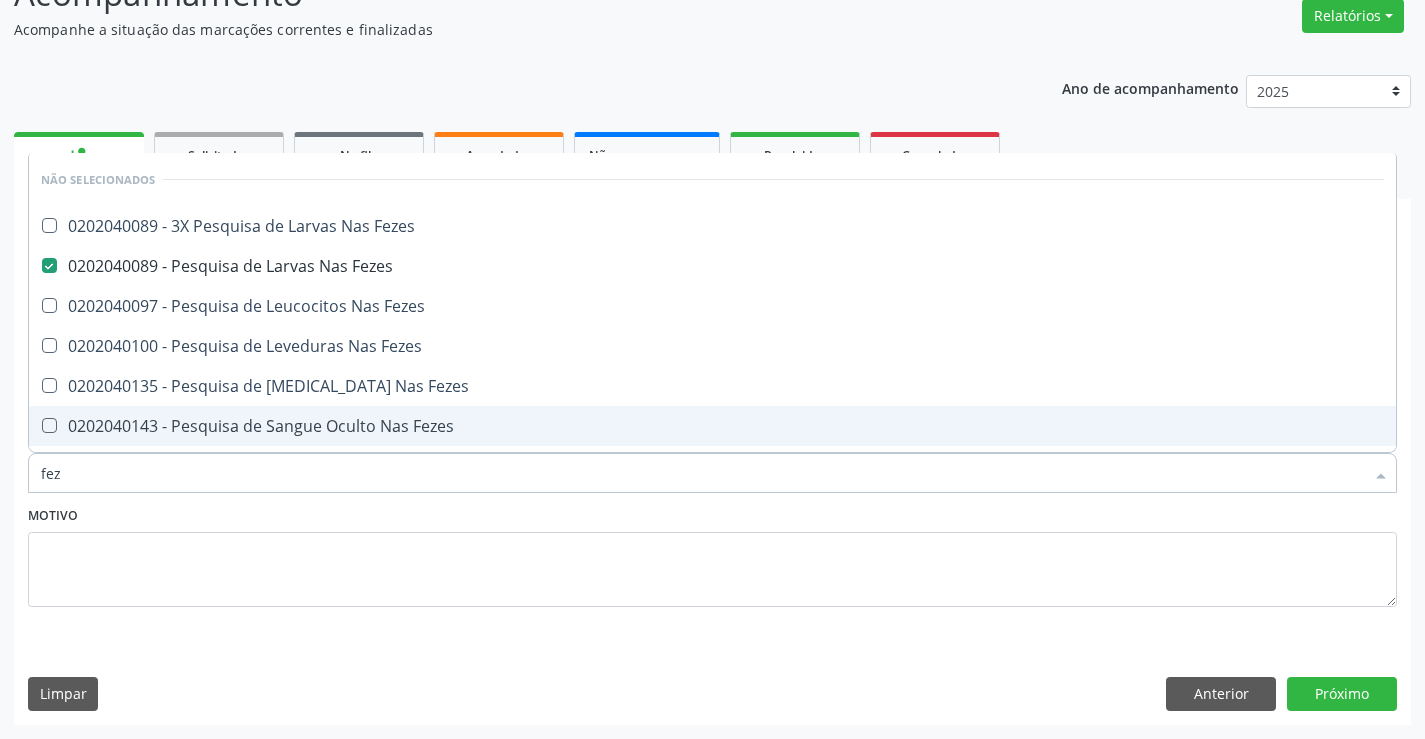 click on "Motivo" at bounding box center [712, 554] 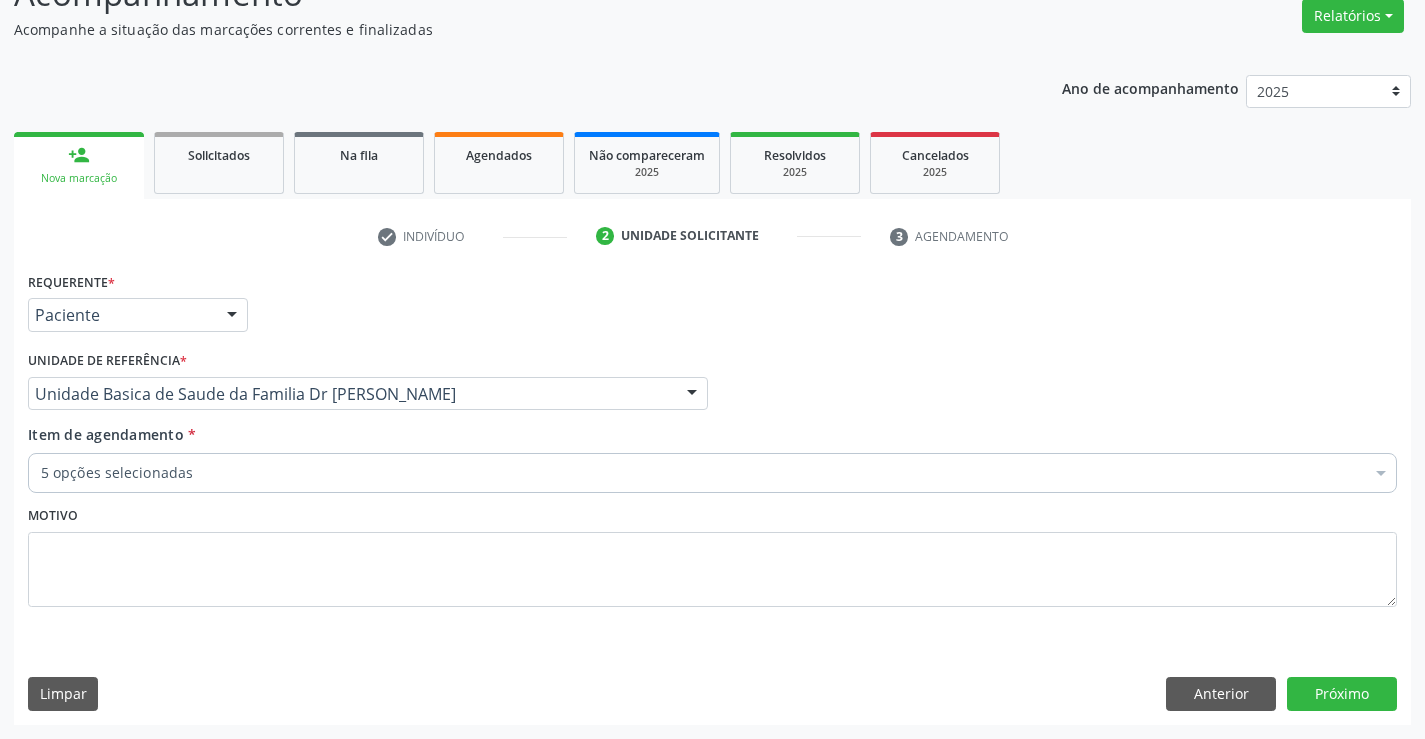 scroll, scrollTop: 74, scrollLeft: 0, axis: vertical 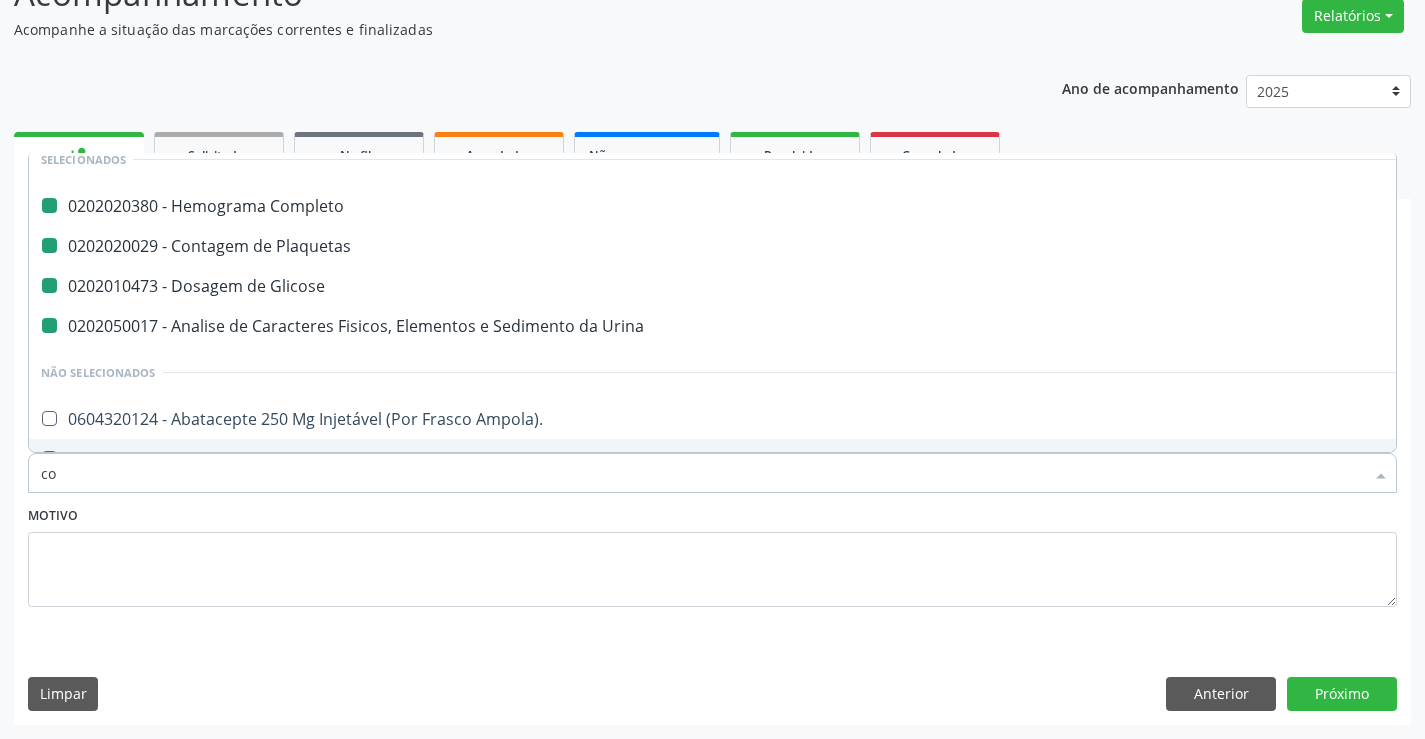 type on "col" 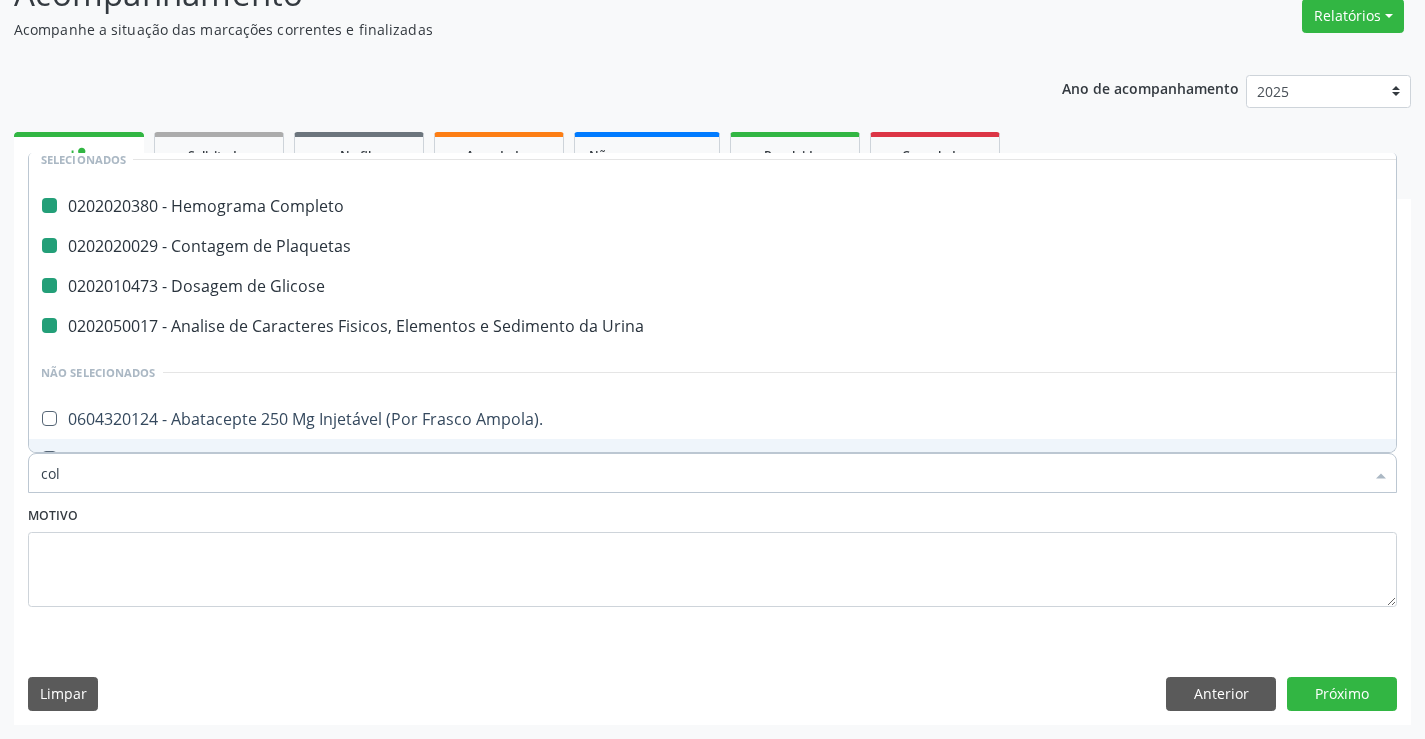 checkbox on "false" 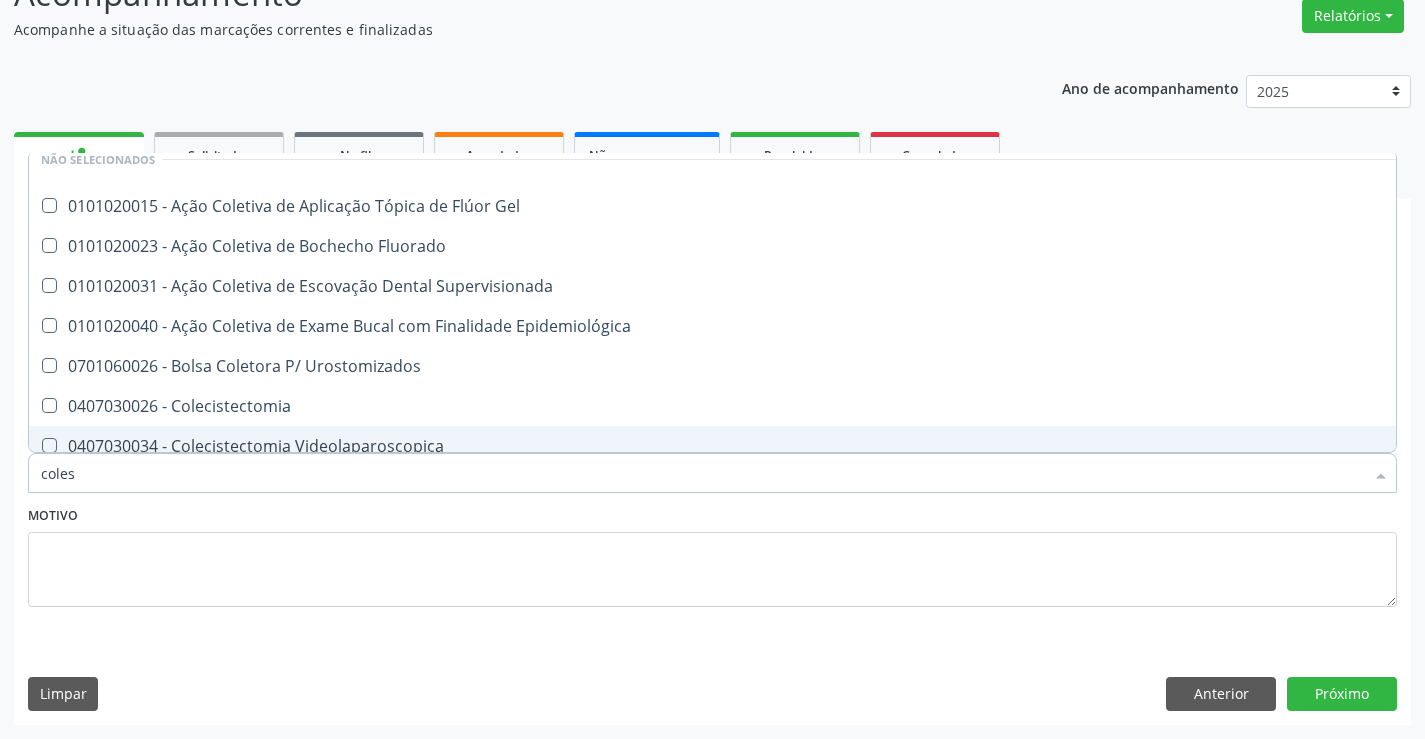 scroll, scrollTop: 0, scrollLeft: 0, axis: both 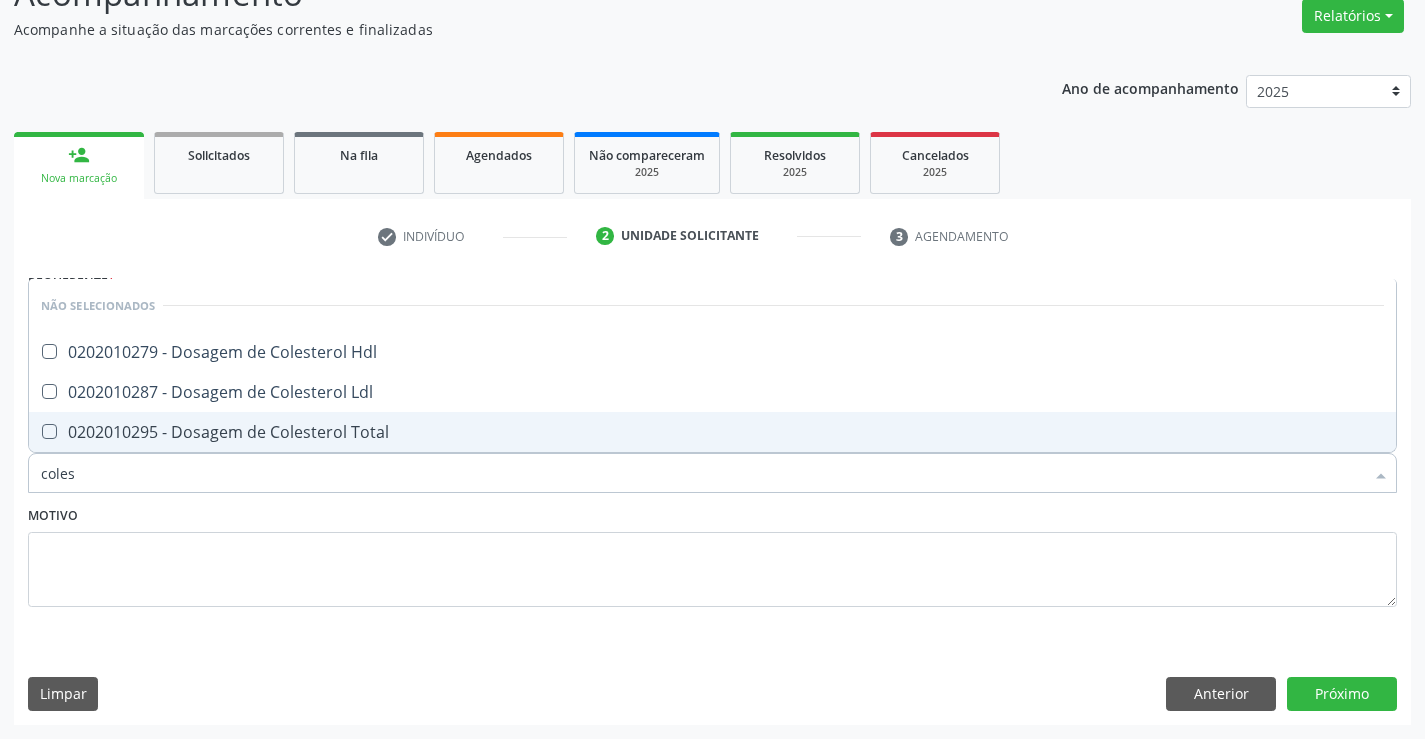 type on "colest" 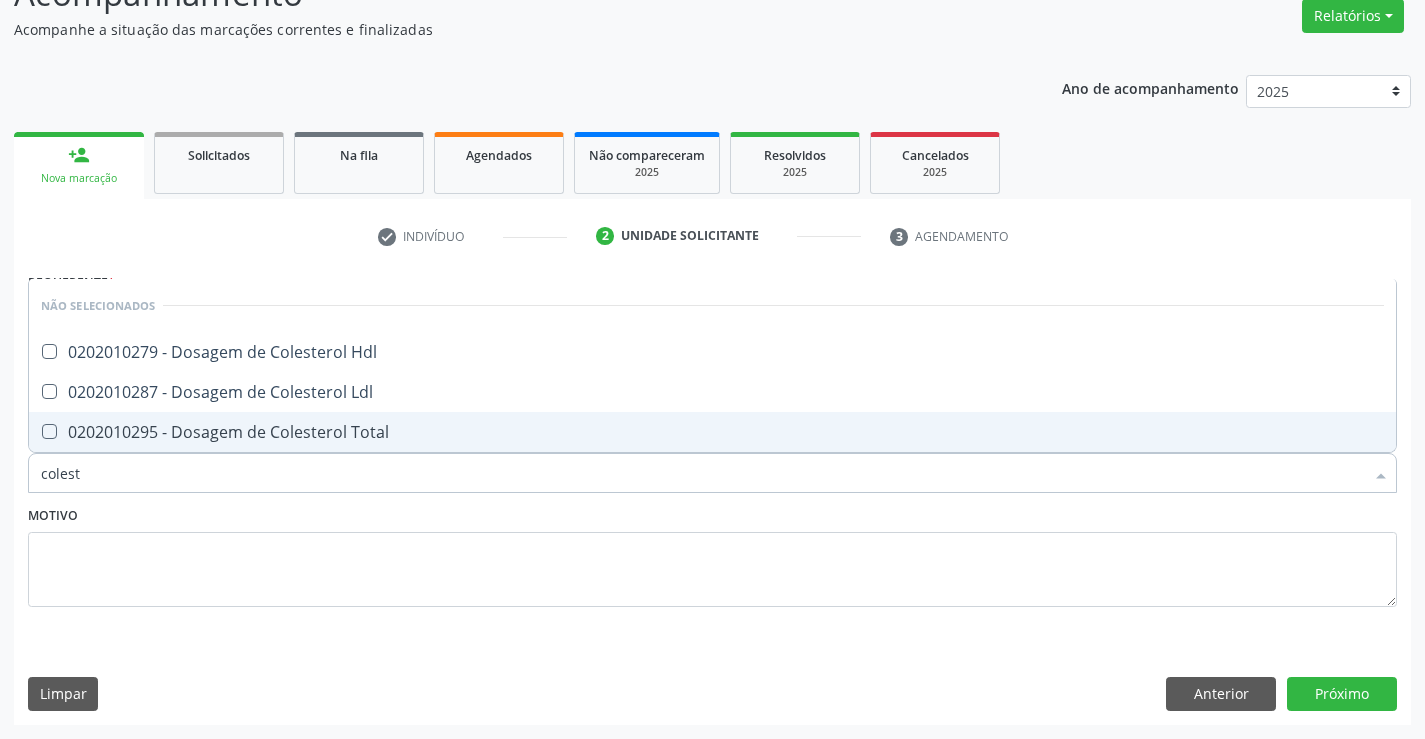click on "0202010295 - Dosagem de Colesterol Total" at bounding box center [712, 432] 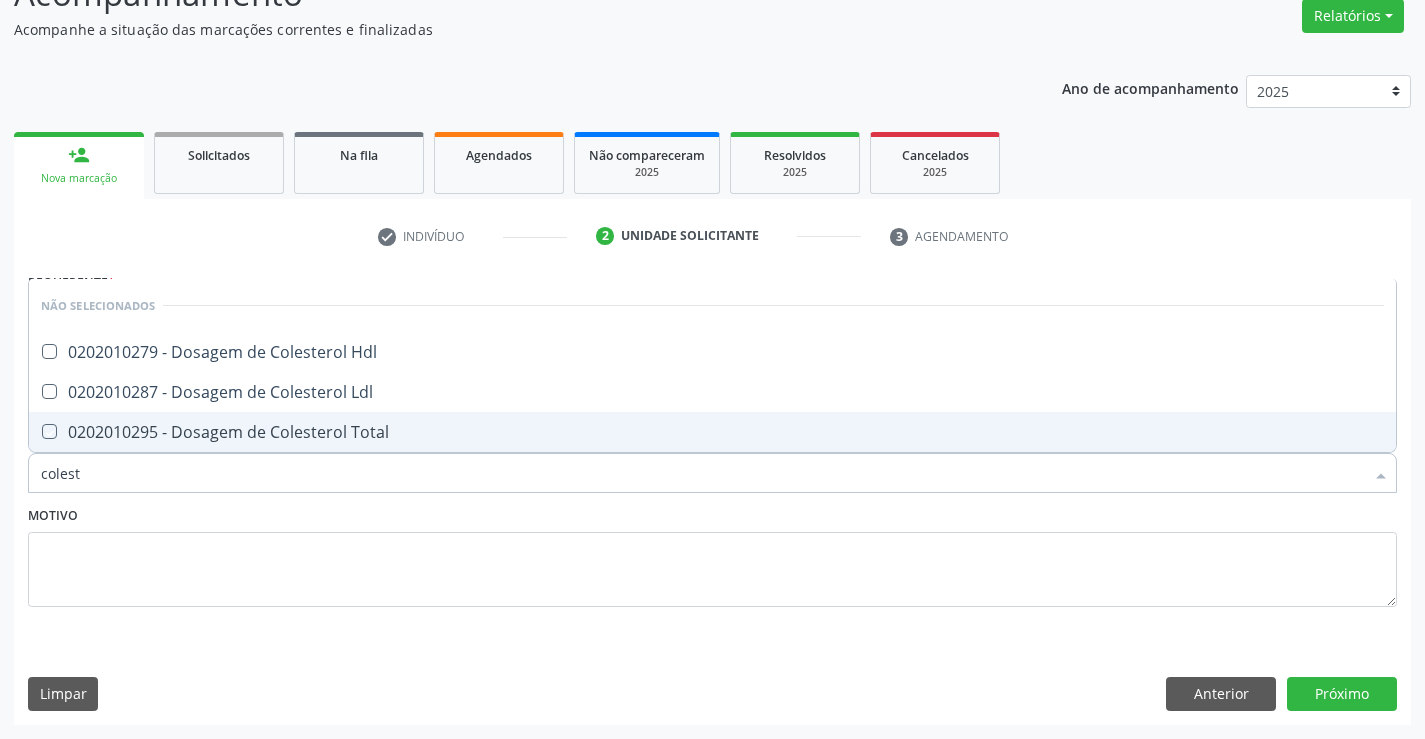 checkbox on "true" 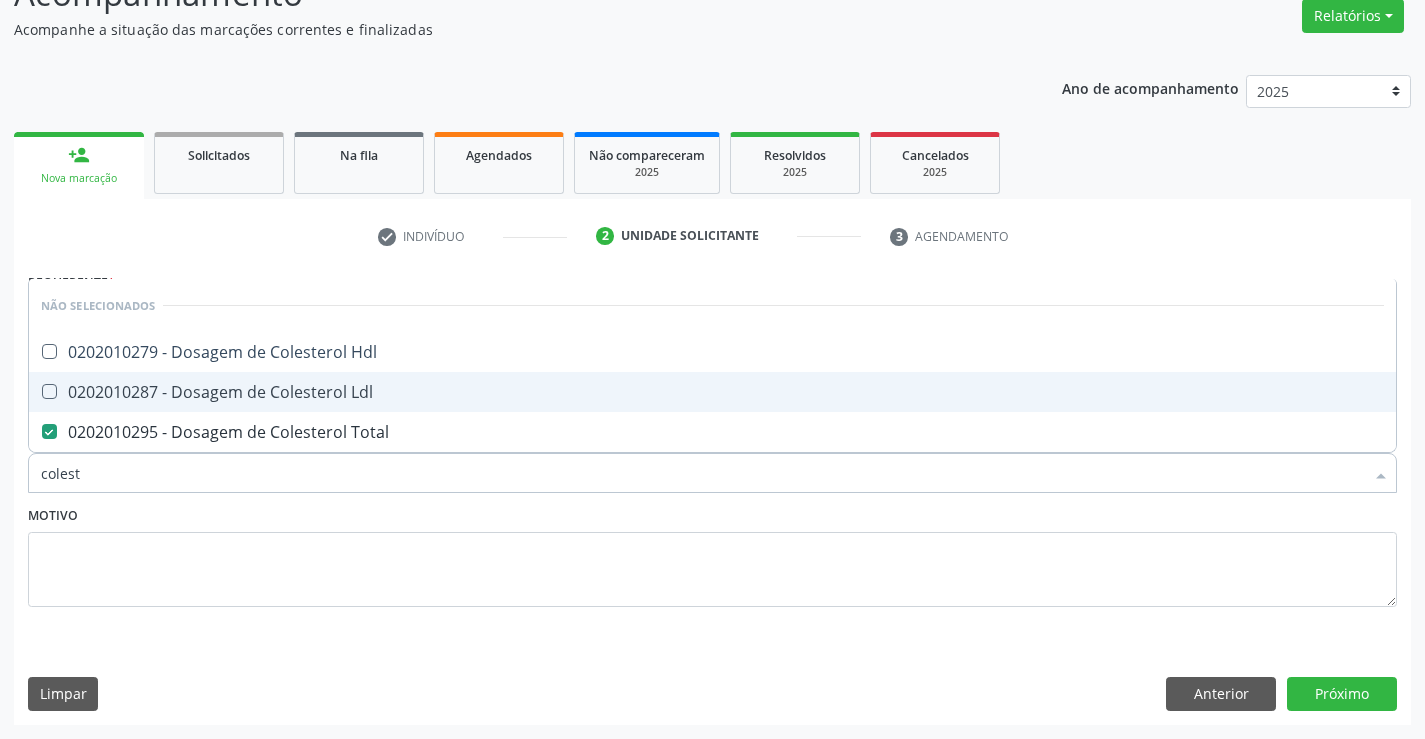 click on "0202010287 - Dosagem de Colesterol Ldl" at bounding box center (712, 392) 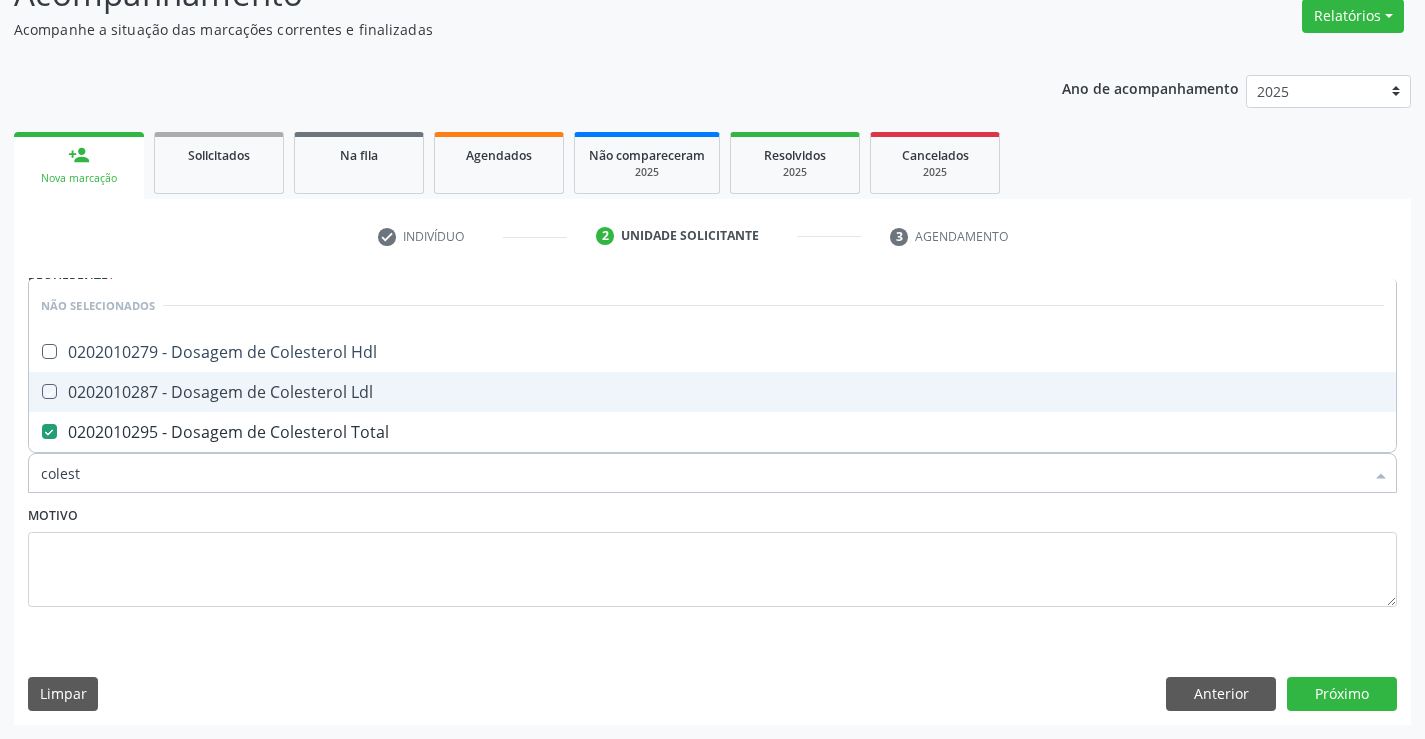 checkbox on "true" 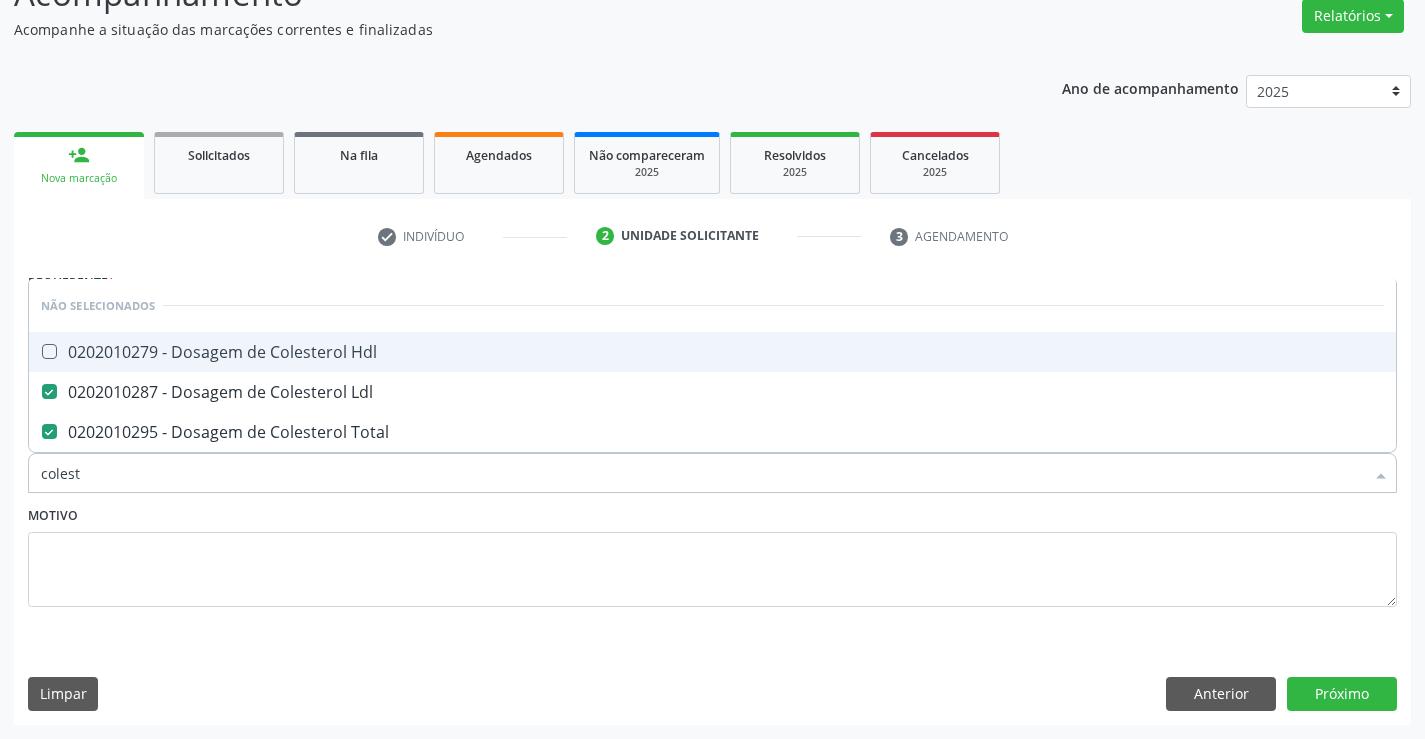click on "0202010279 - Dosagem de Colesterol Hdl" at bounding box center (712, 352) 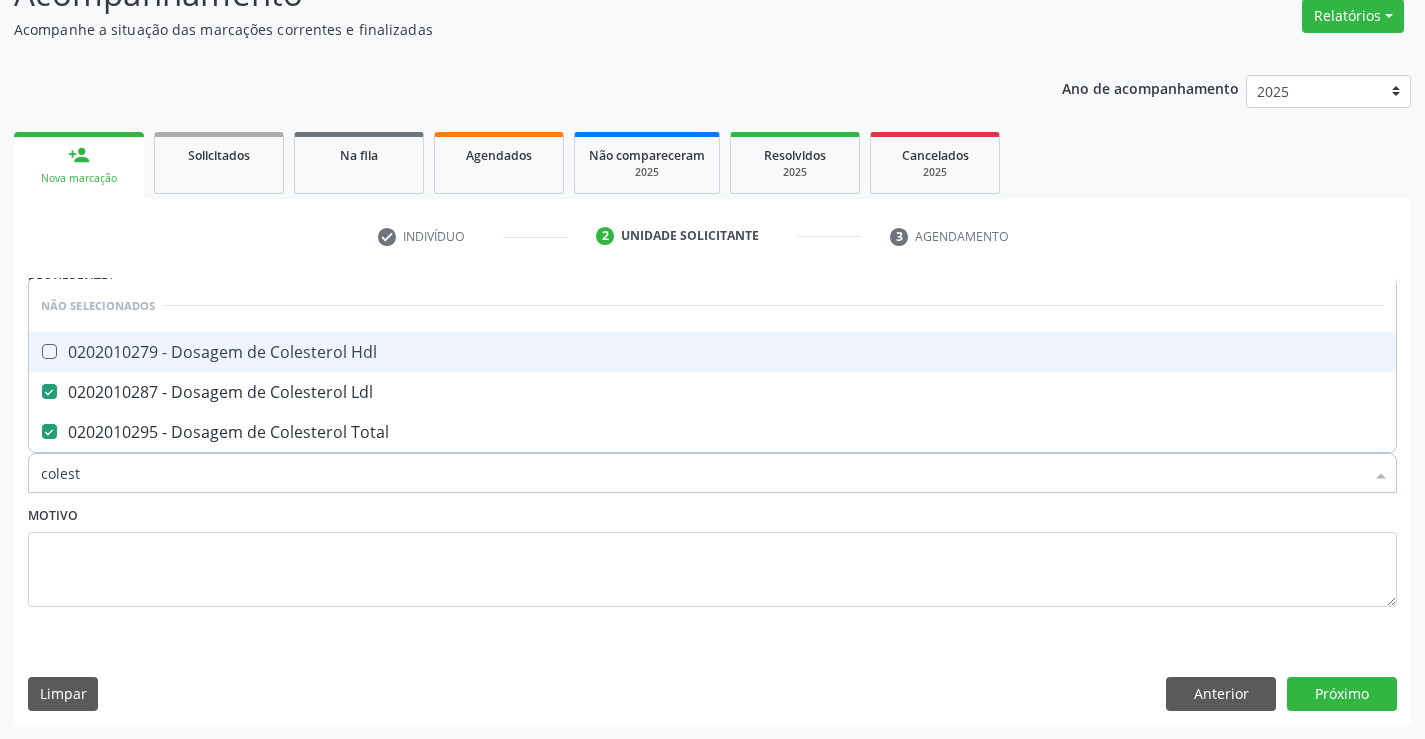 checkbox on "true" 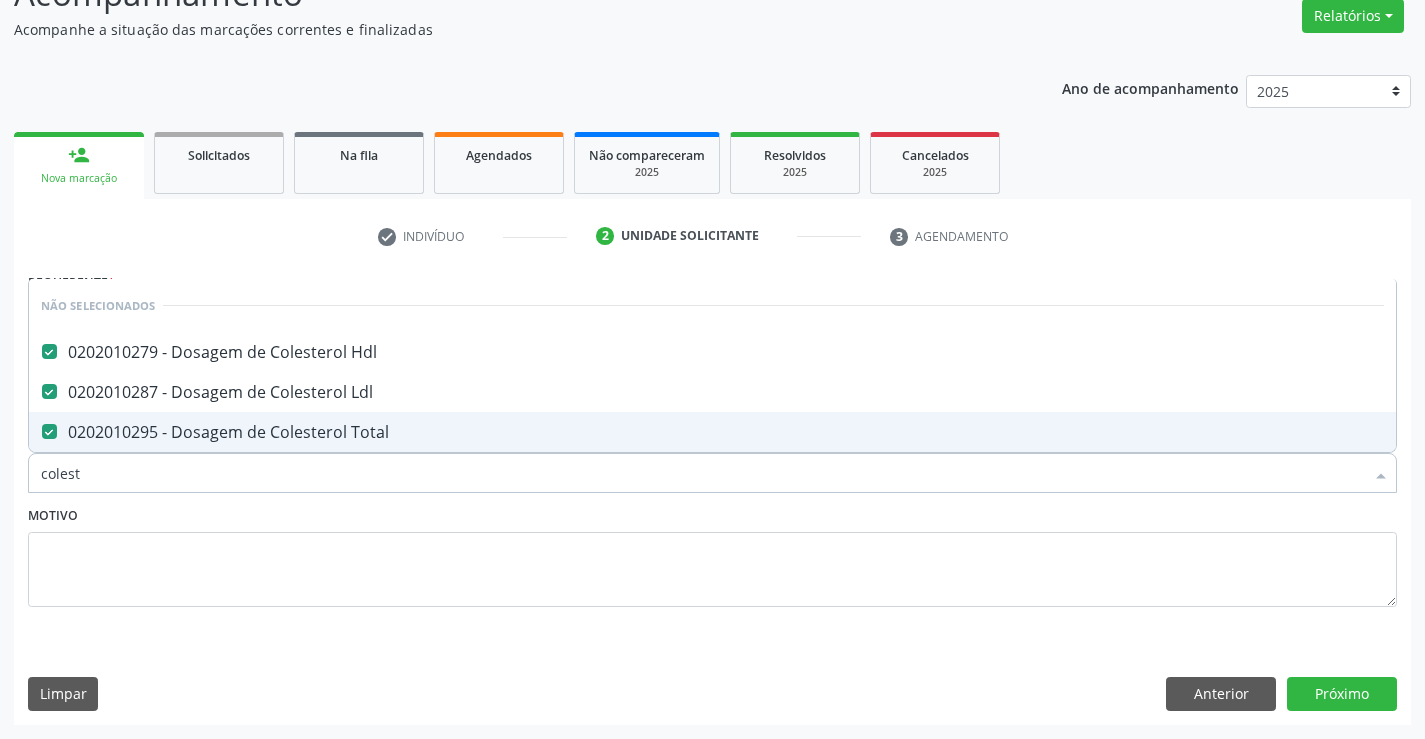 click on "Motivo" at bounding box center (712, 554) 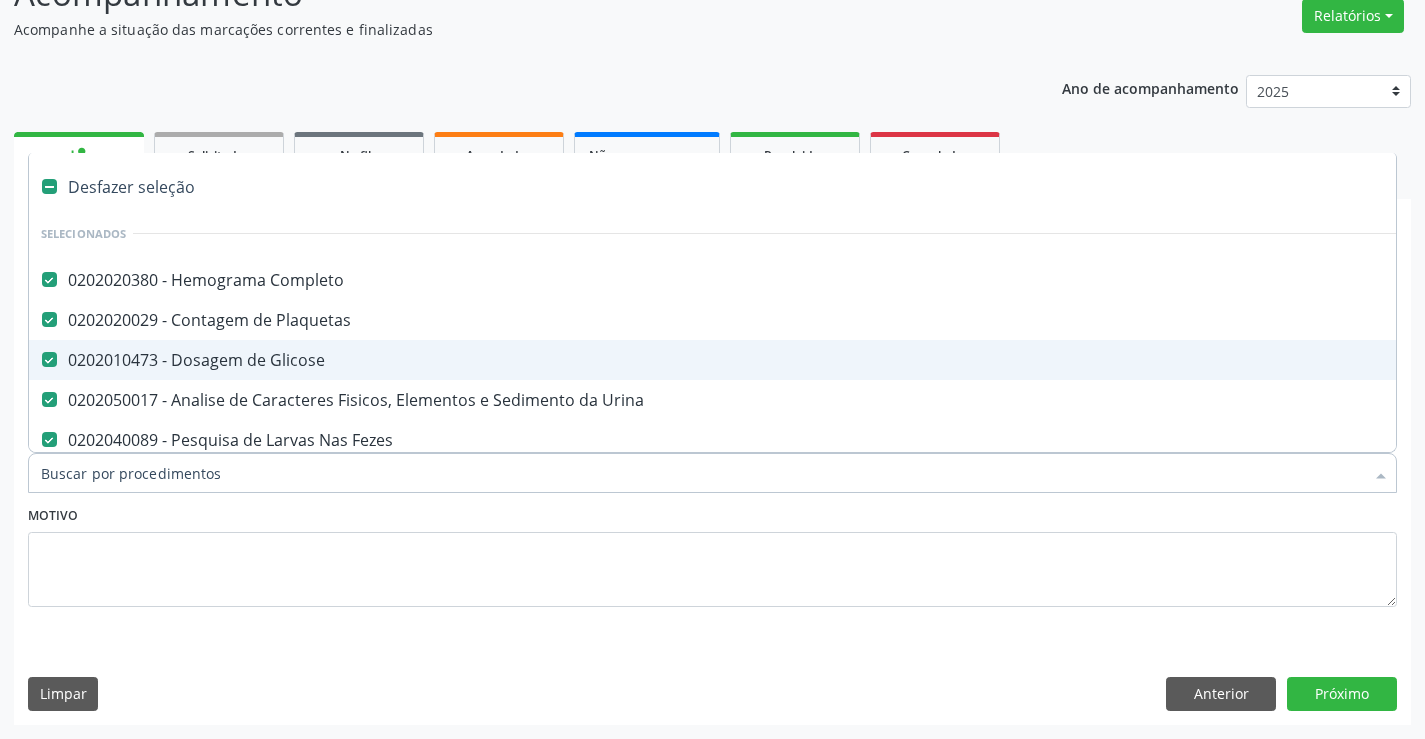 type on "t" 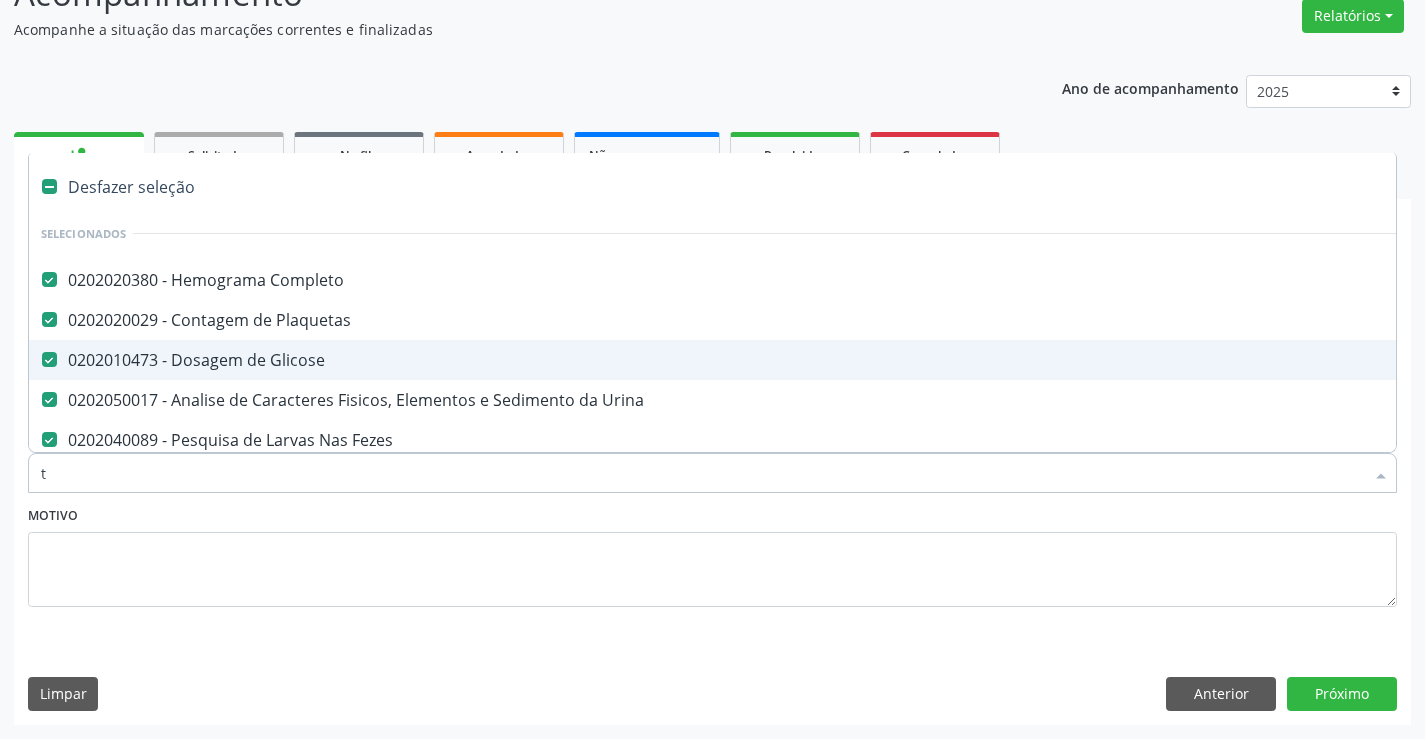 checkbox on "false" 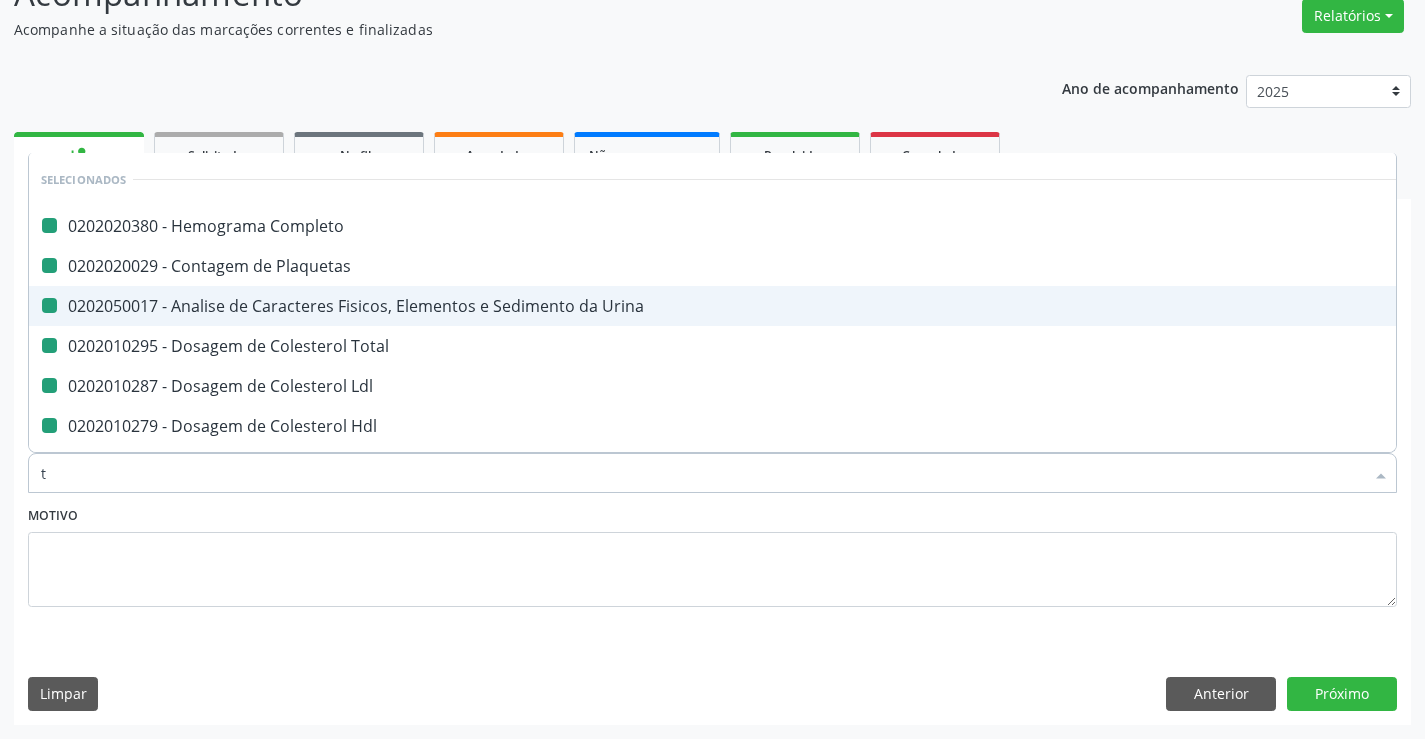 type on "tr" 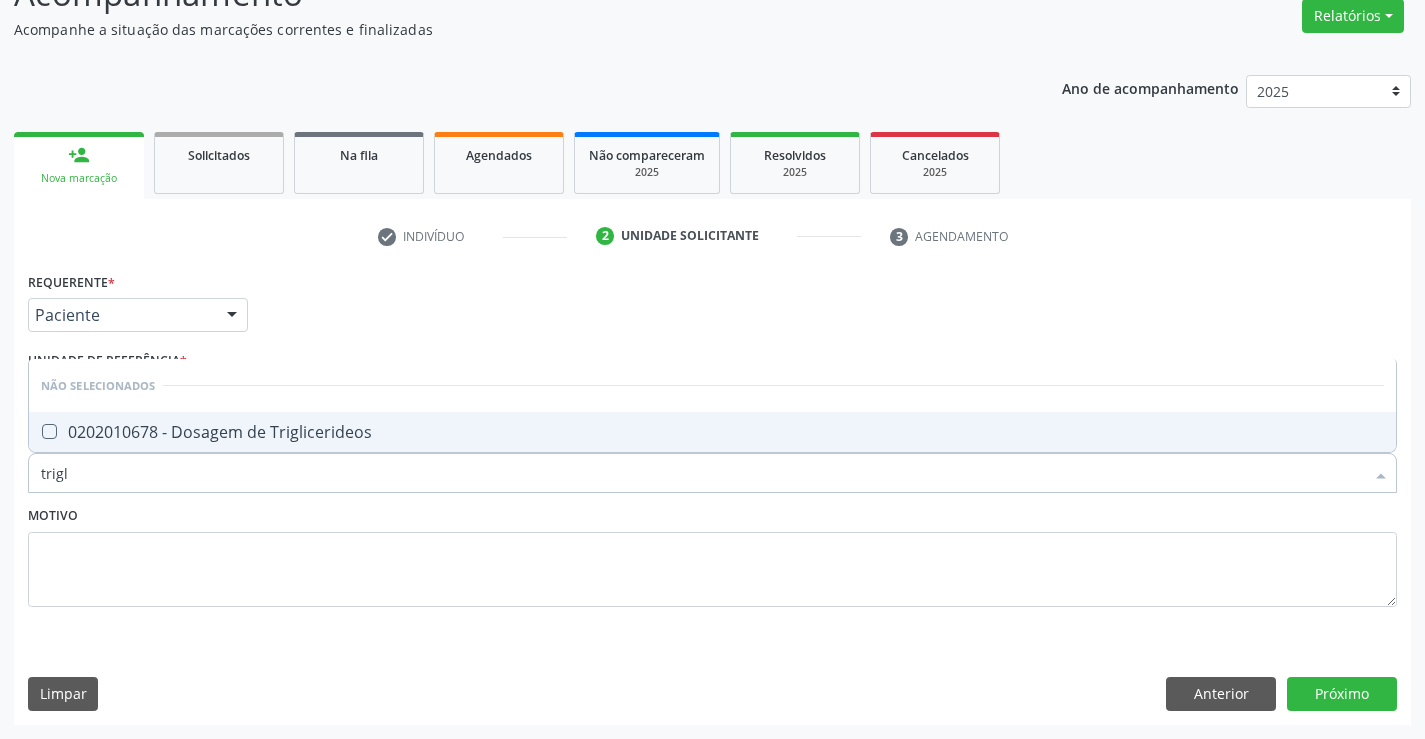 type on "trigli" 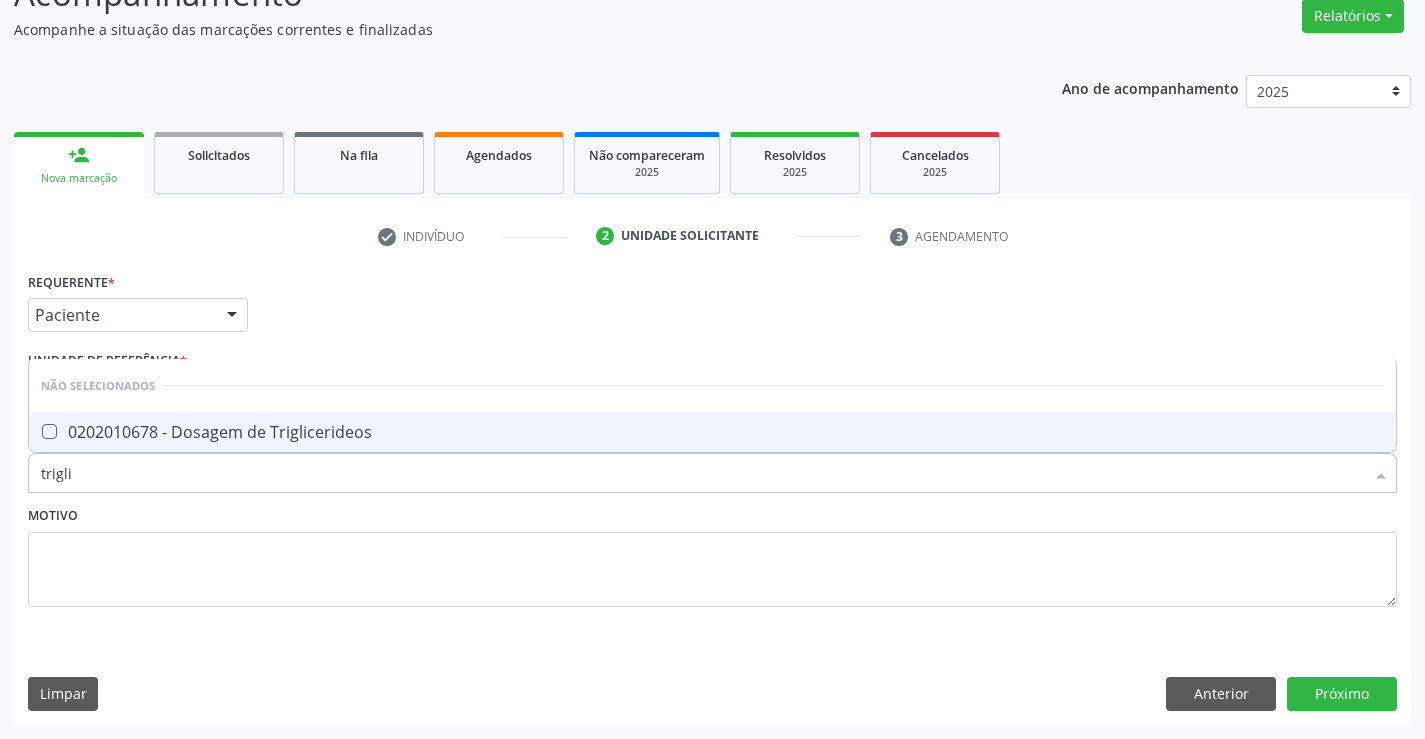 click on "0202010678 - Dosagem de Triglicerideos" at bounding box center (712, 432) 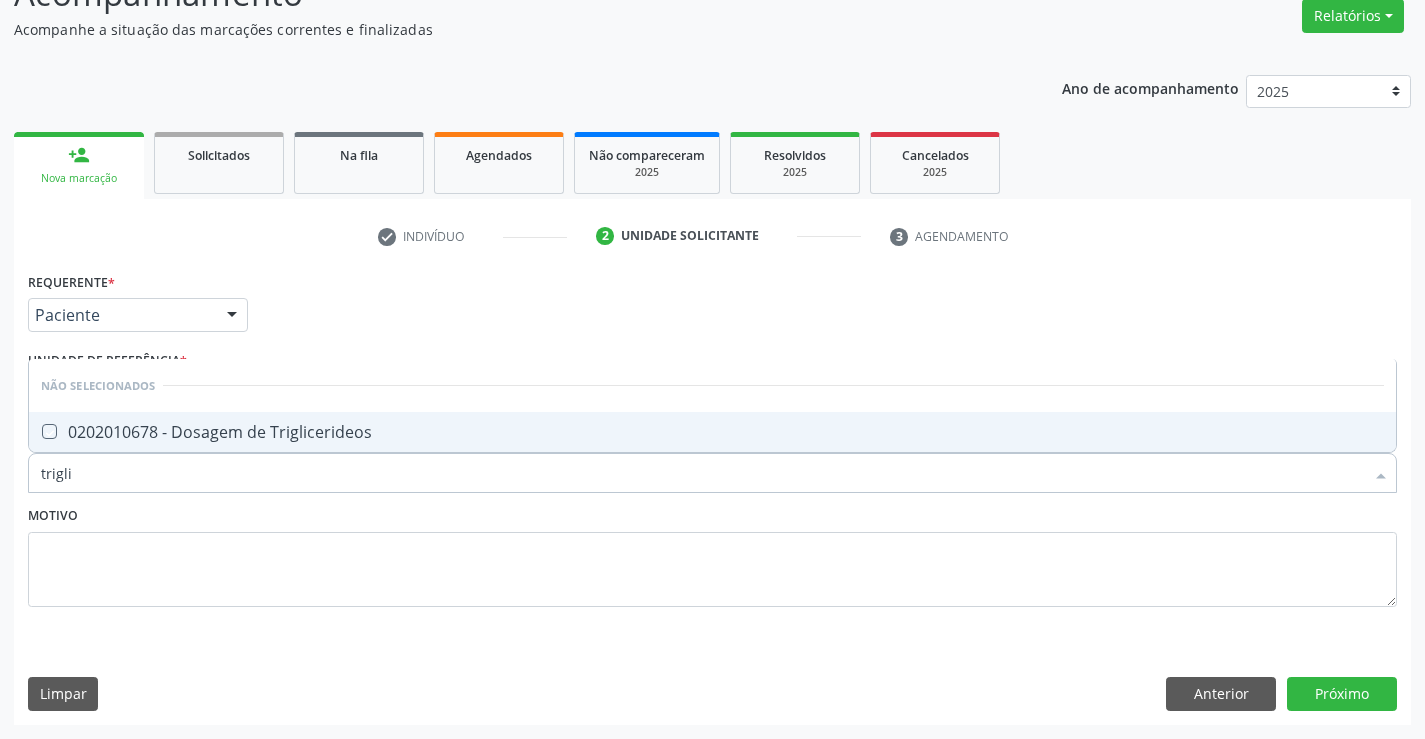 checkbox on "true" 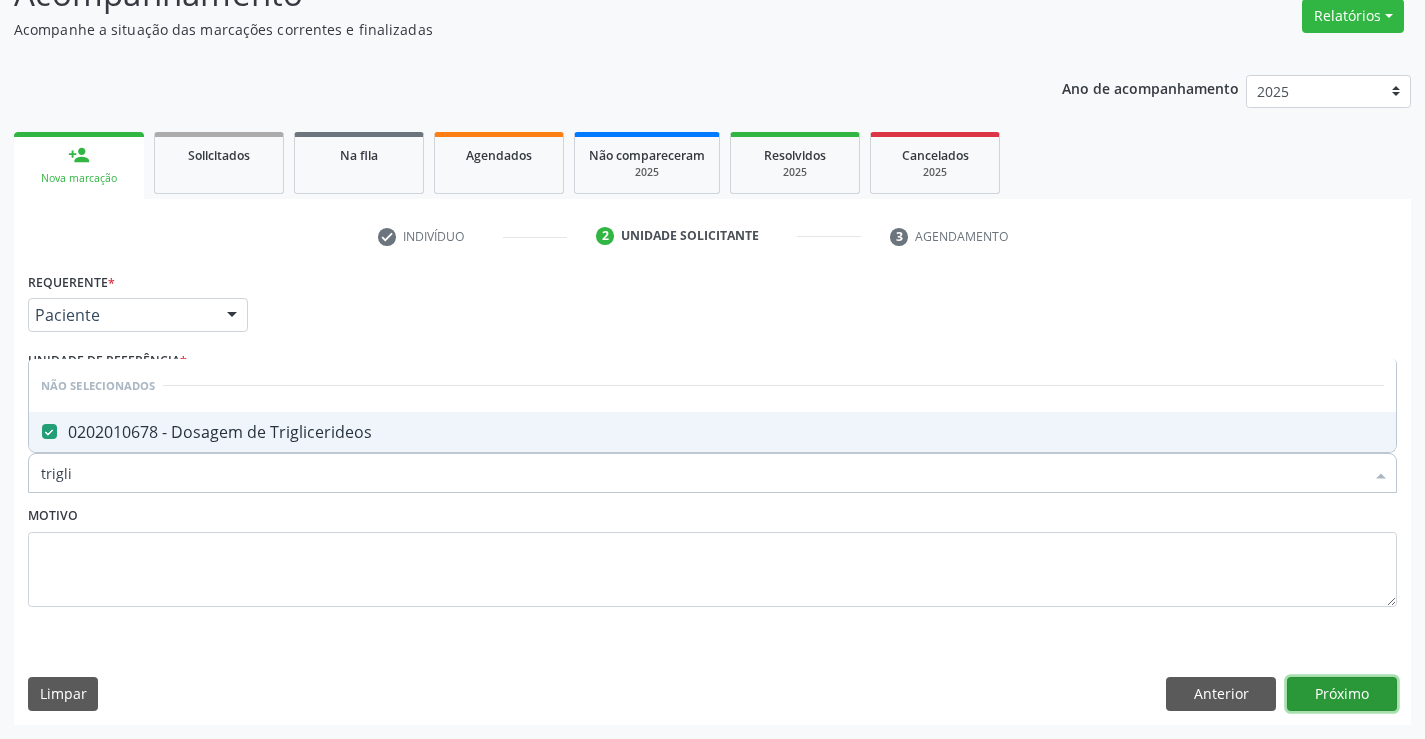 click on "Próximo" at bounding box center [1342, 694] 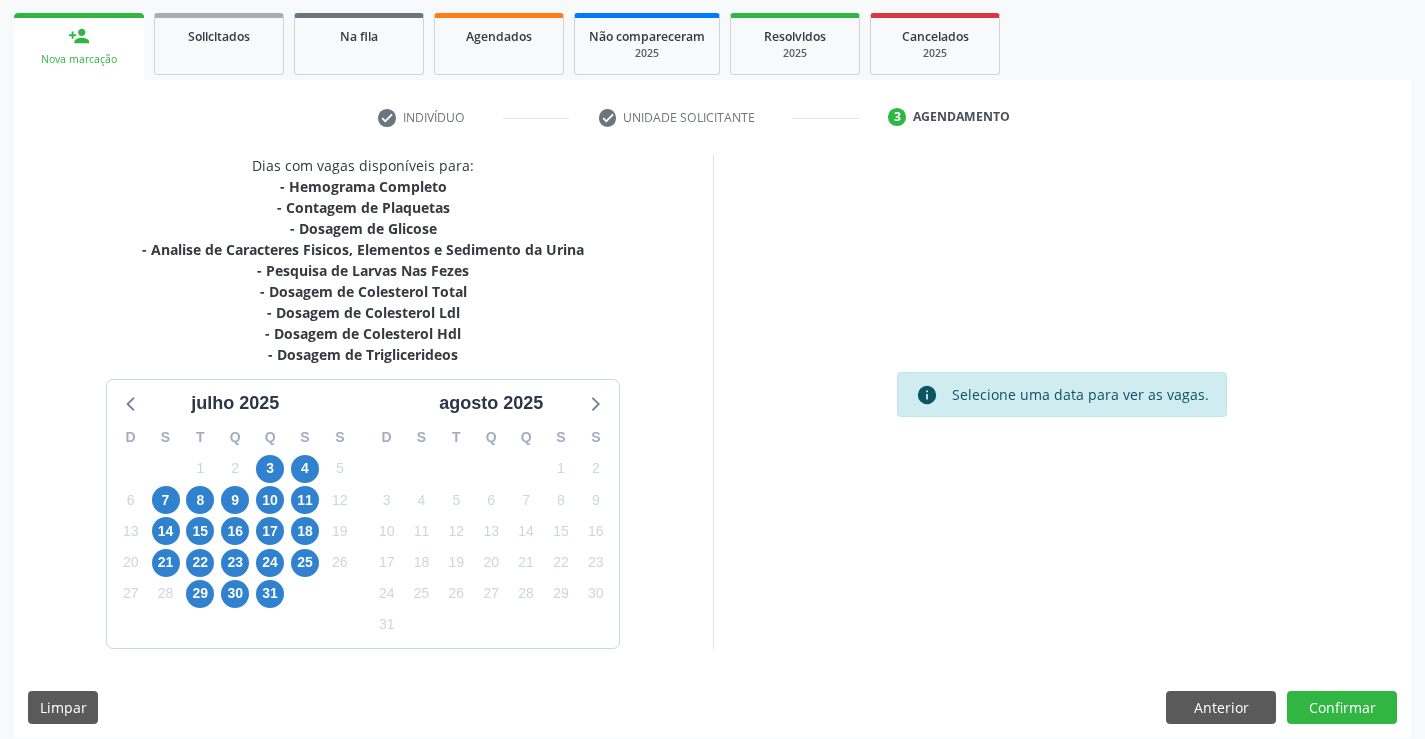 scroll, scrollTop: 299, scrollLeft: 0, axis: vertical 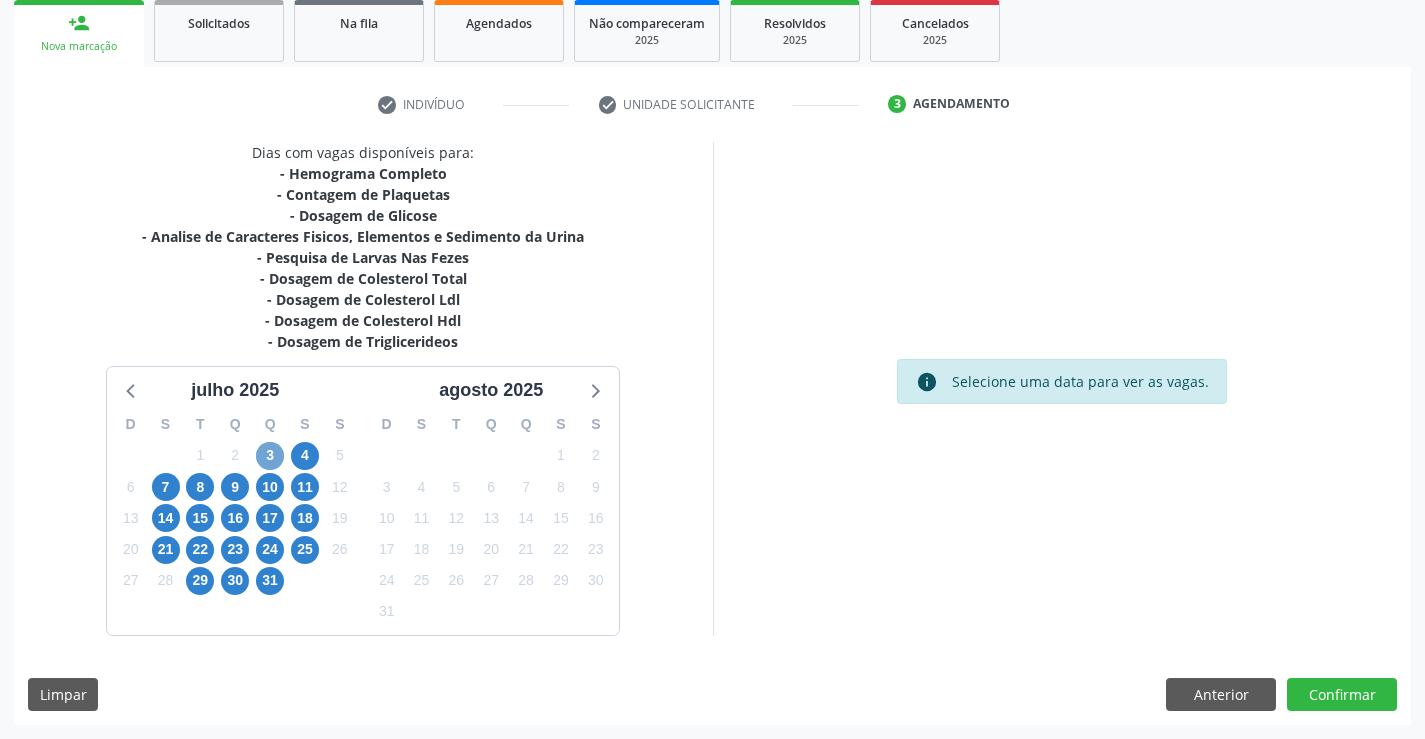 click on "3" at bounding box center [270, 456] 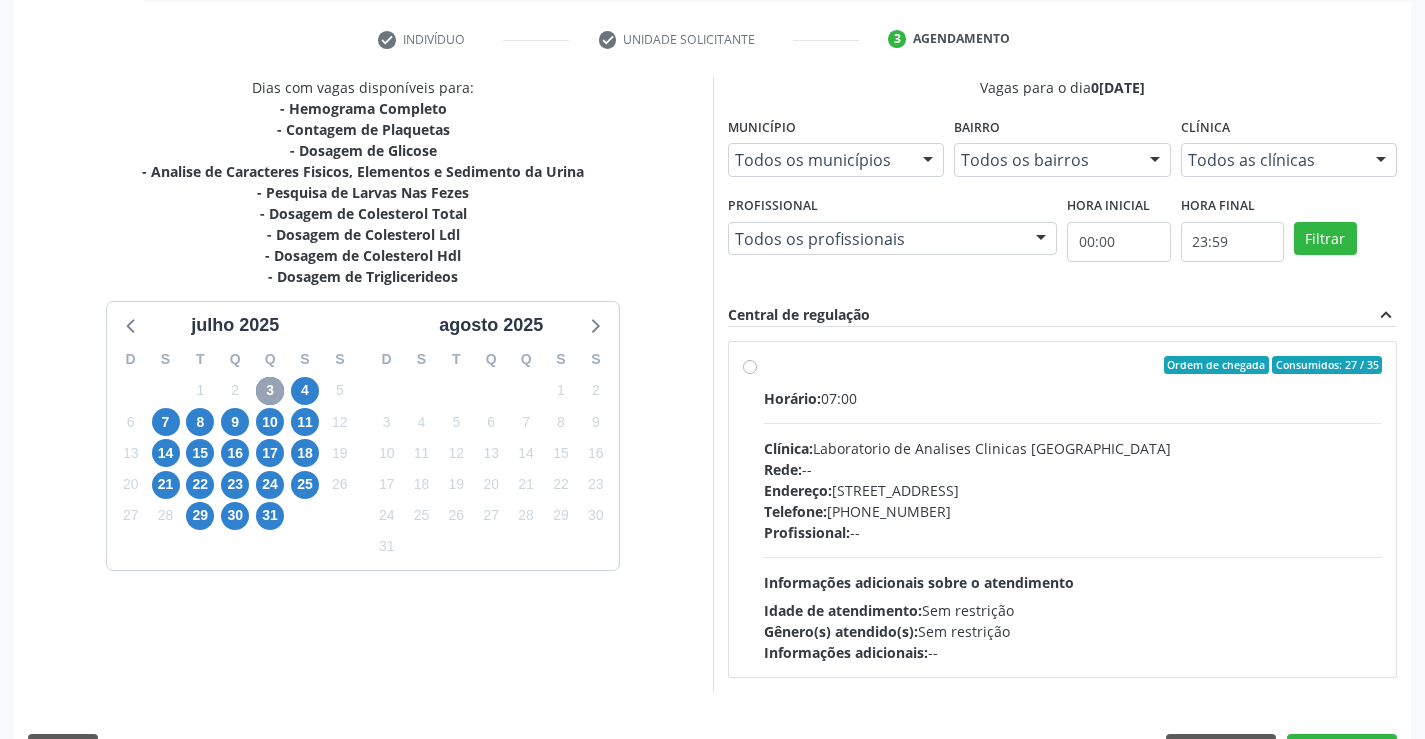 scroll, scrollTop: 420, scrollLeft: 0, axis: vertical 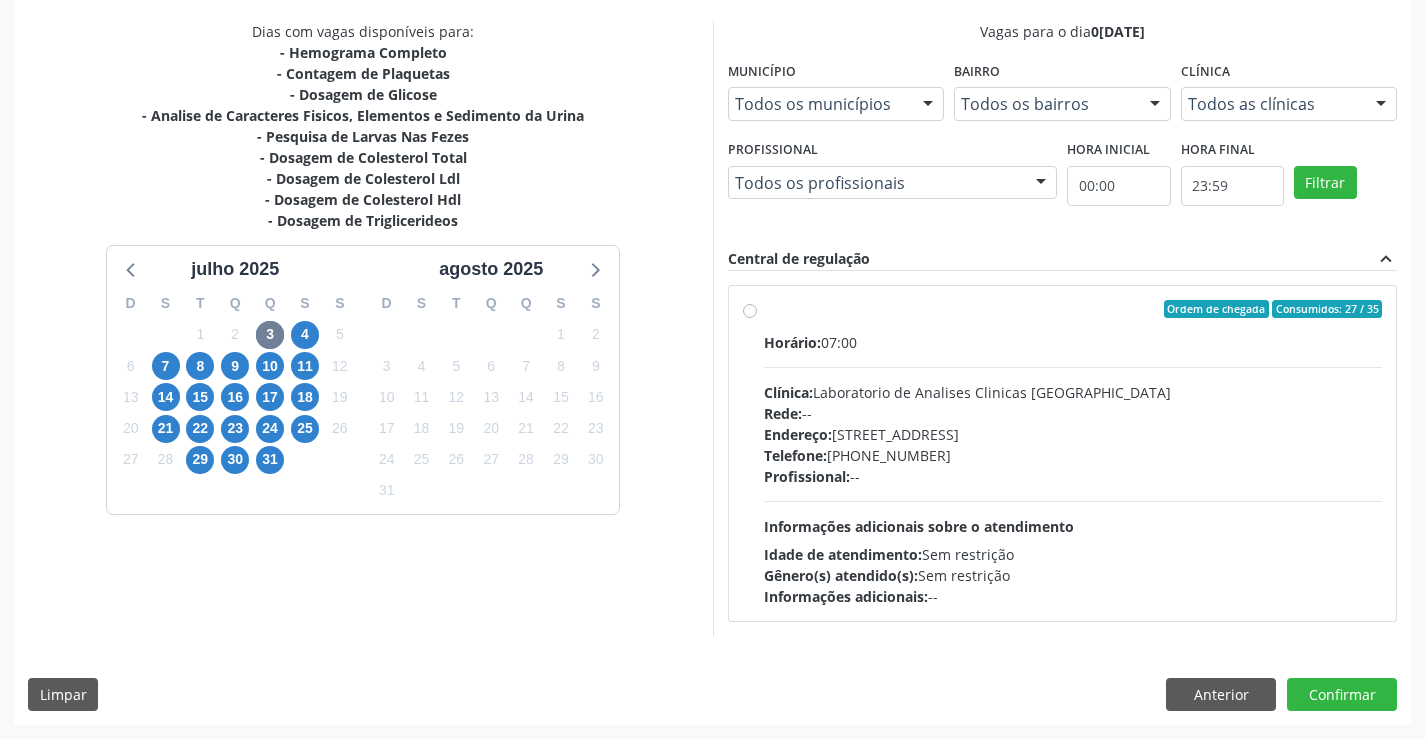 click on "Ordem de chegada
Consumidos: 27 / 35
Horário:   07:00
Clínica:  Laboratorio de Analises Clinicas [GEOGRAPHIC_DATA]
Rede:
--
Endereço:   [STREET_ADDRESS]
Telefone:   [PHONE_NUMBER]
Profissional:
--
Informações adicionais sobre o atendimento
Idade de atendimento:
Sem restrição
Gênero(s) atendido(s):
Sem restrição
Informações adicionais:
--" at bounding box center (1073, 453) 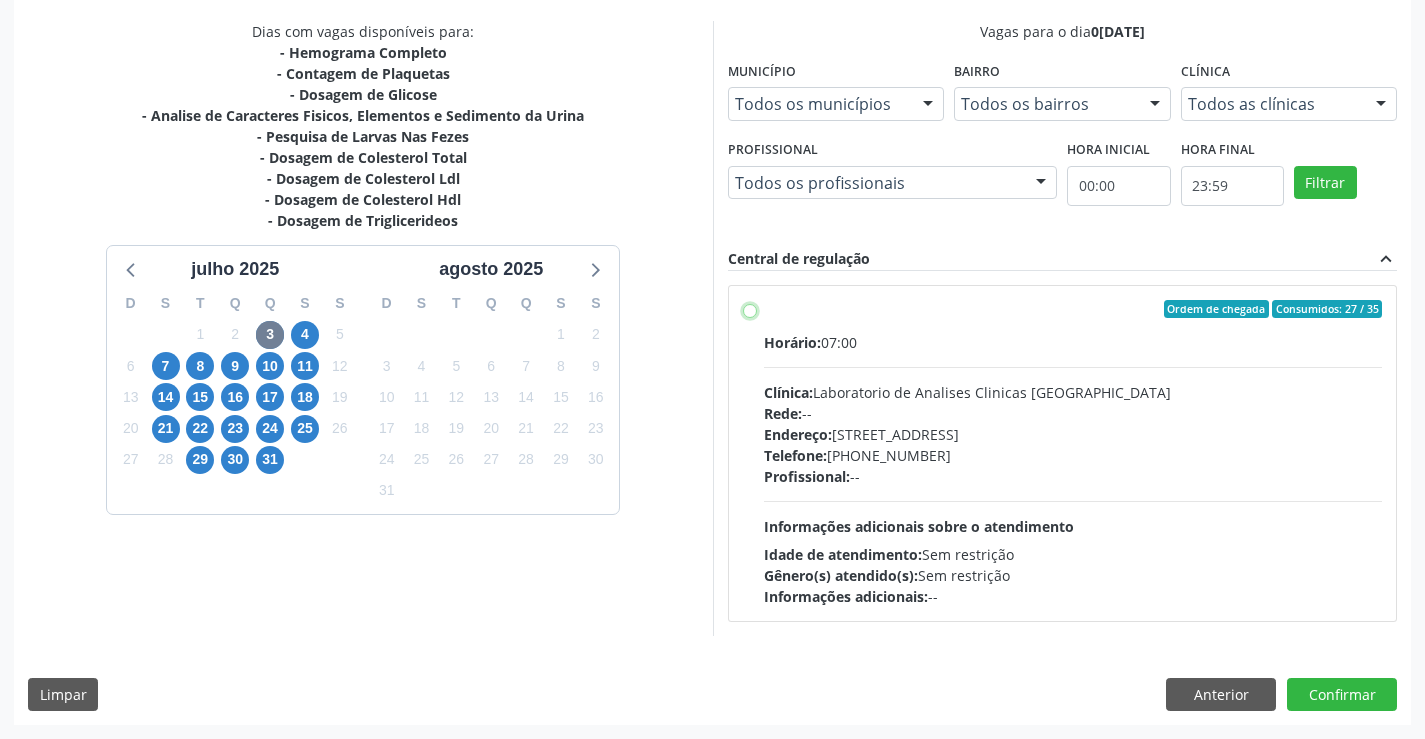 radio on "true" 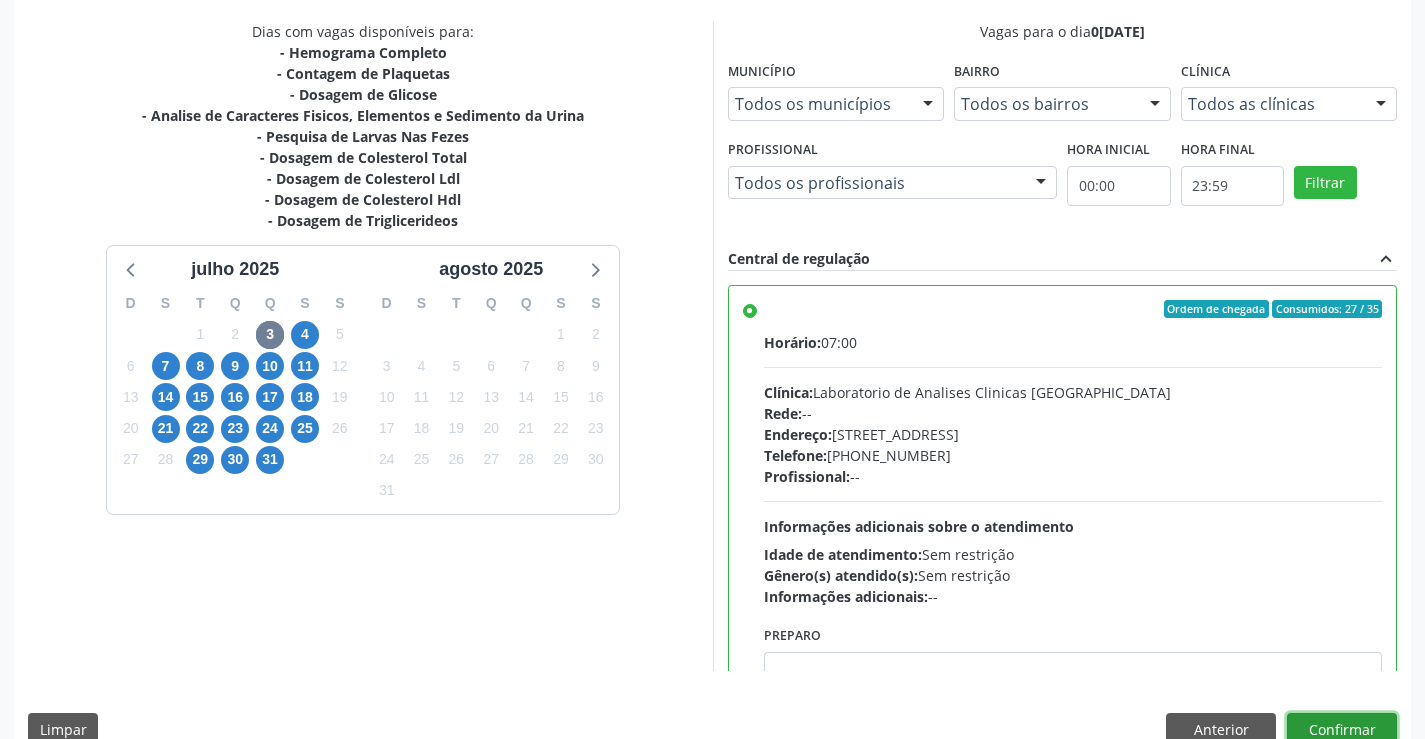 click on "Confirmar" at bounding box center [1342, 730] 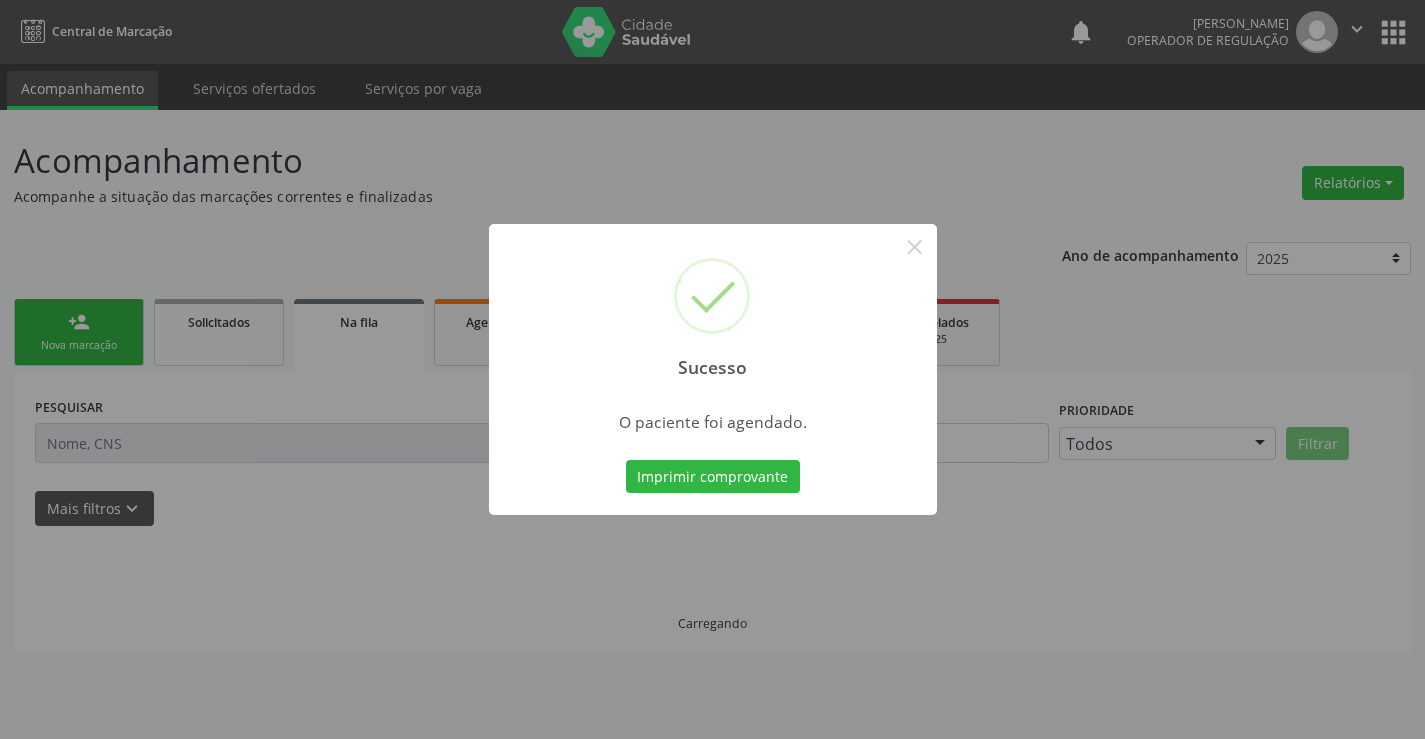 scroll, scrollTop: 0, scrollLeft: 0, axis: both 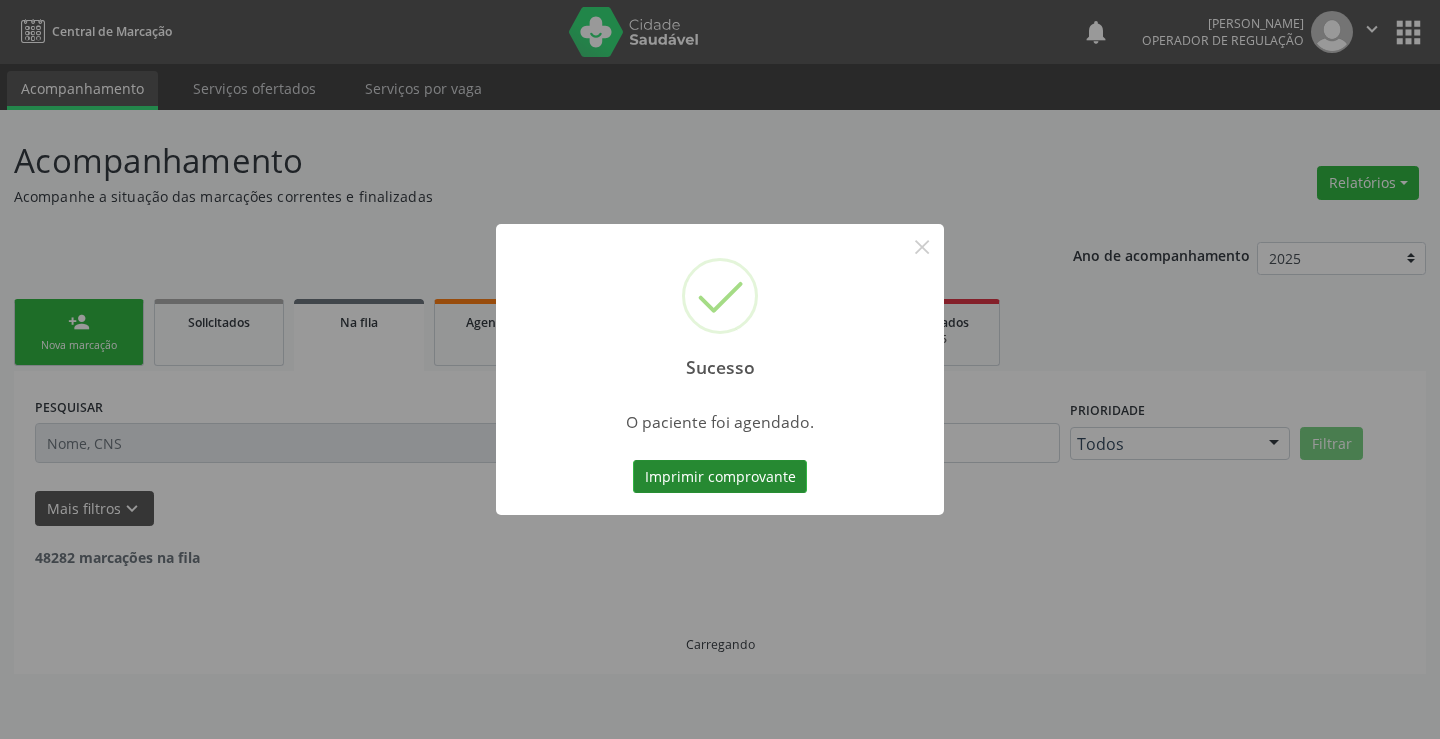 click on "Imprimir comprovante" at bounding box center [720, 477] 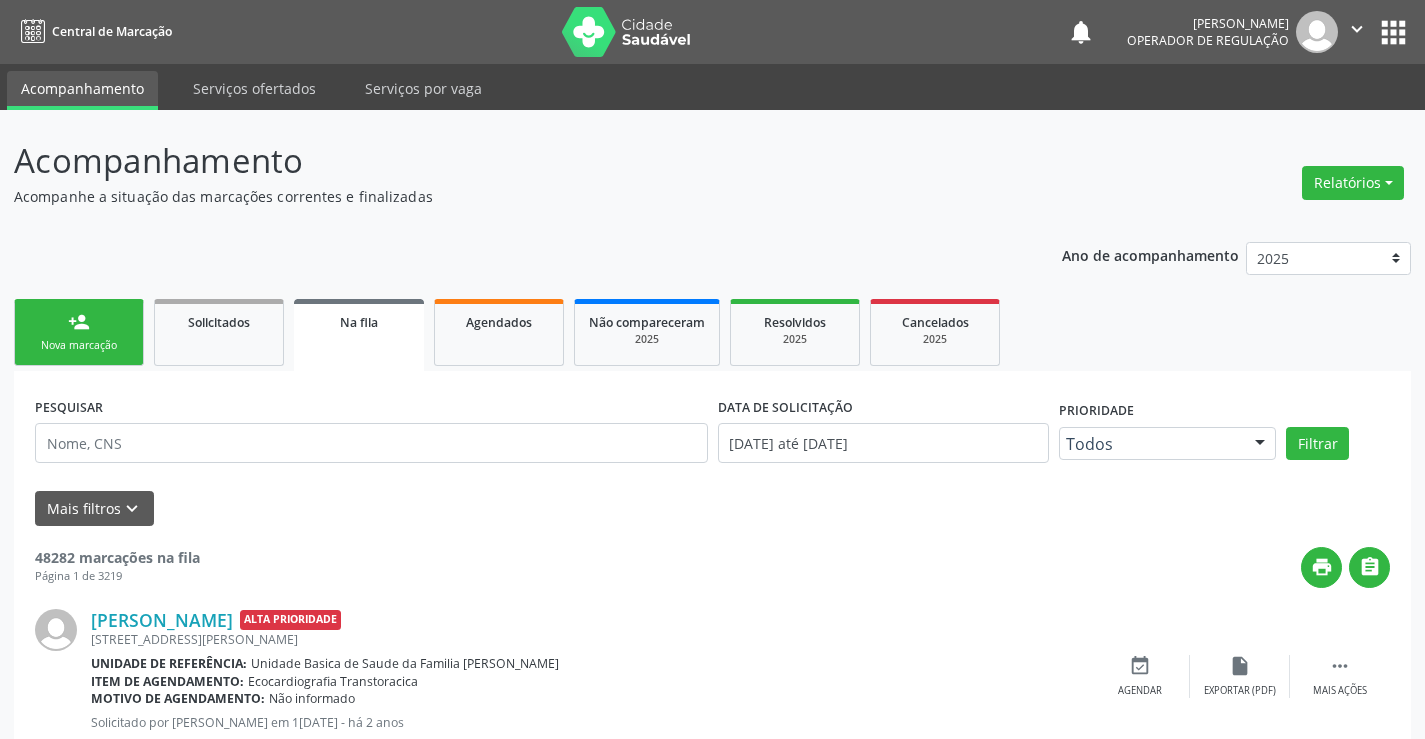 click on "person_add
Nova marcação" at bounding box center (79, 332) 